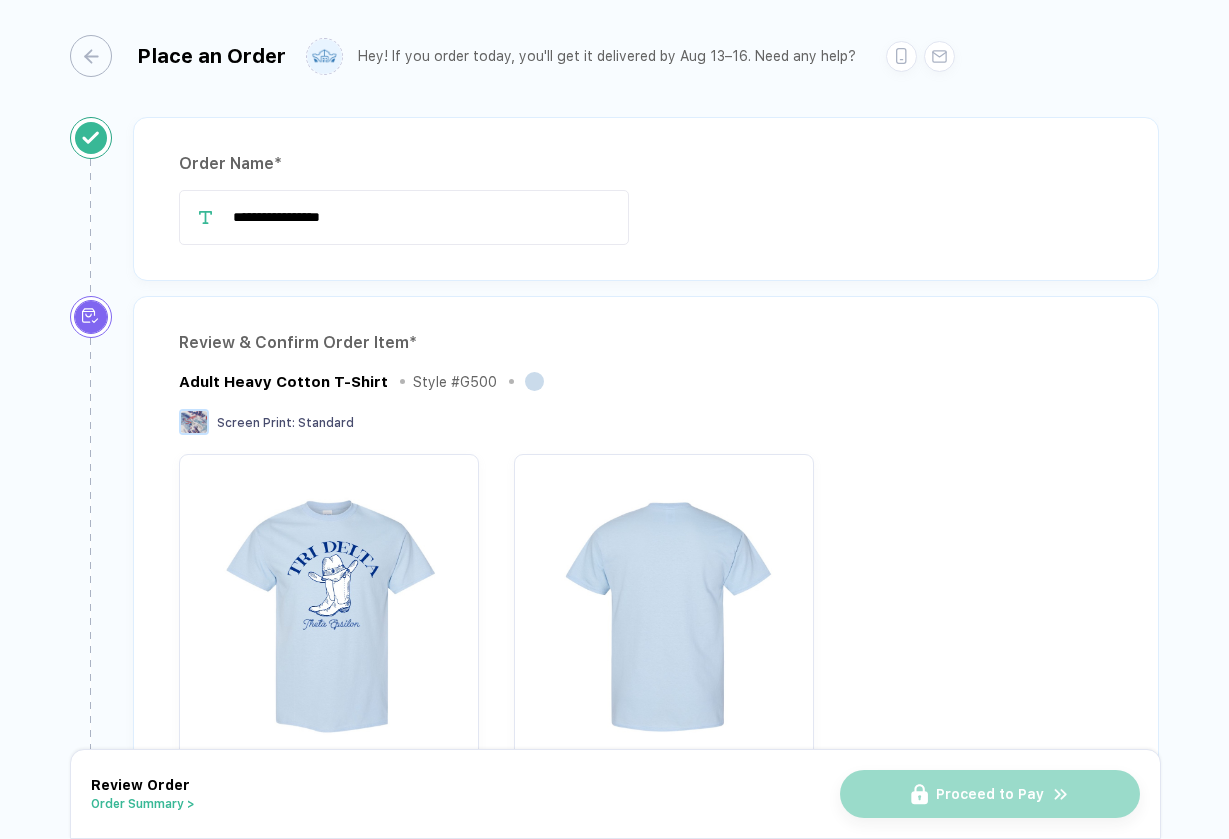 scroll, scrollTop: 0, scrollLeft: 0, axis: both 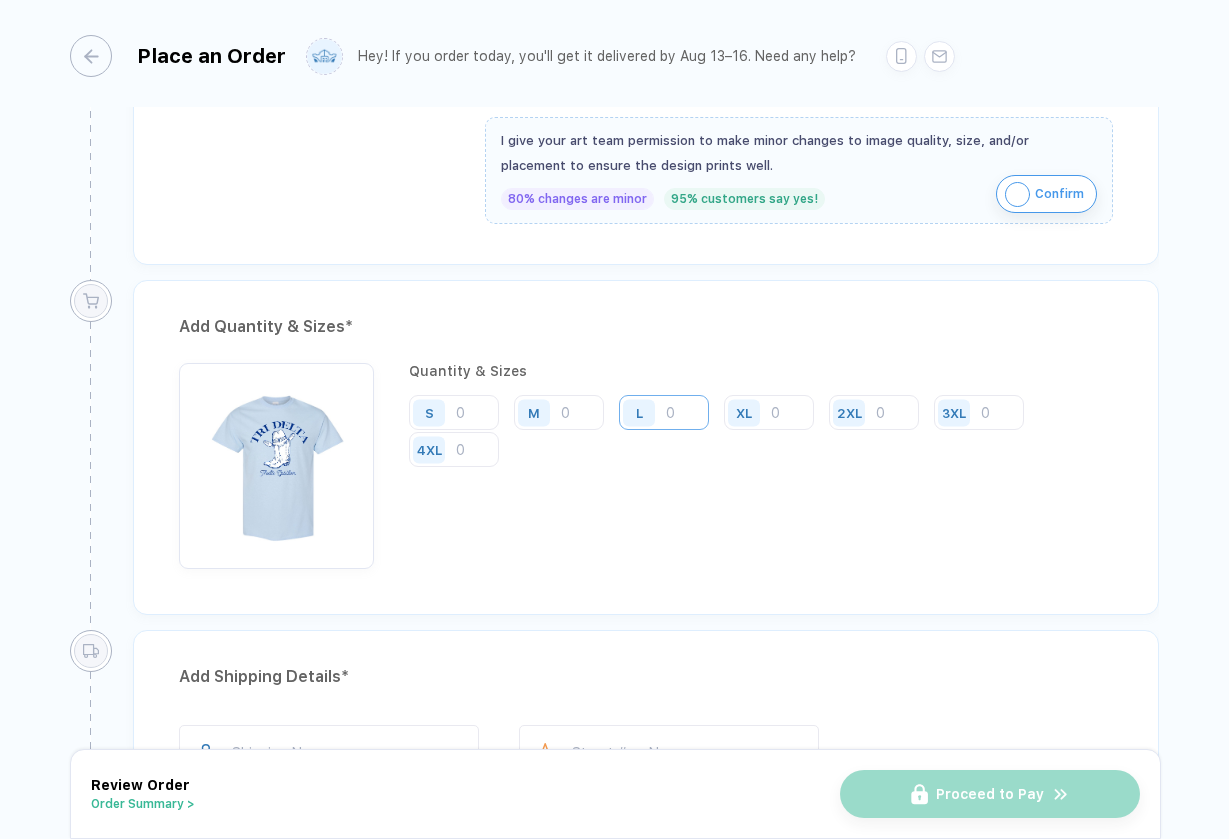 click at bounding box center (664, 412) 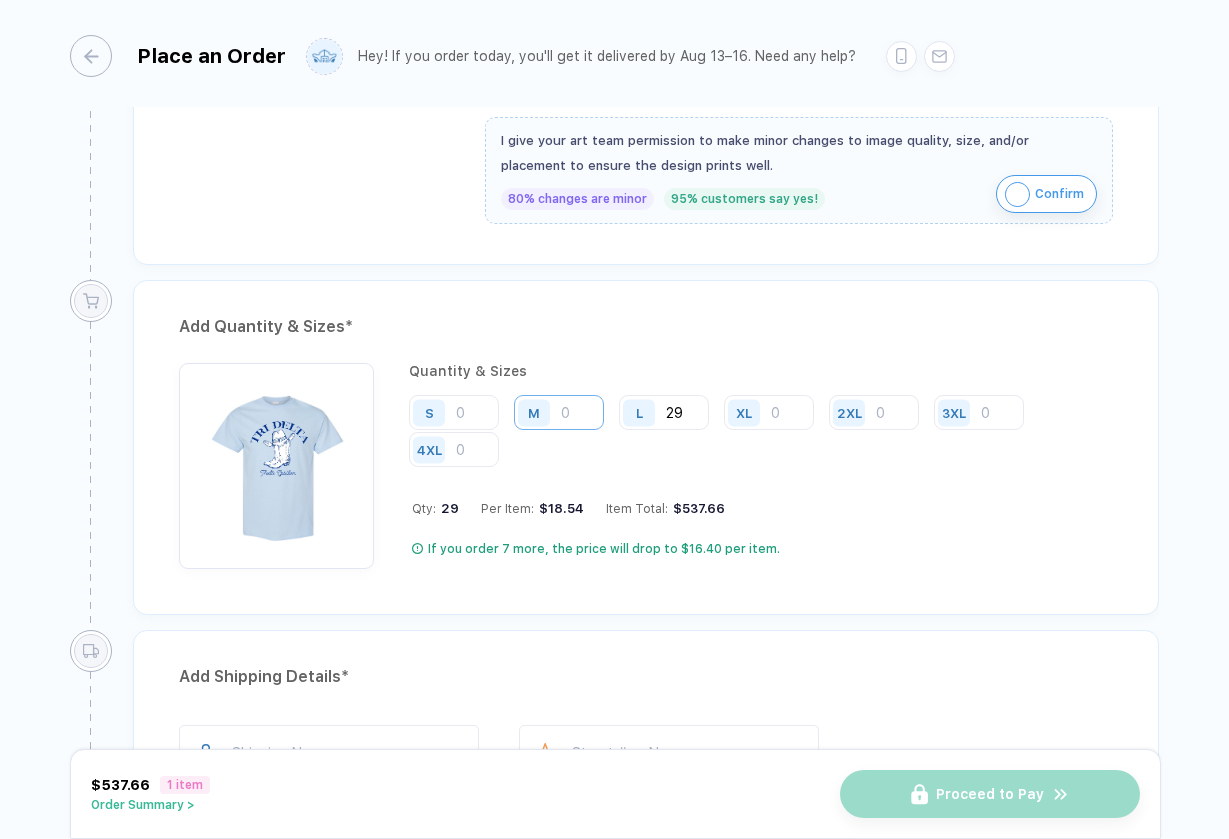 type on "29" 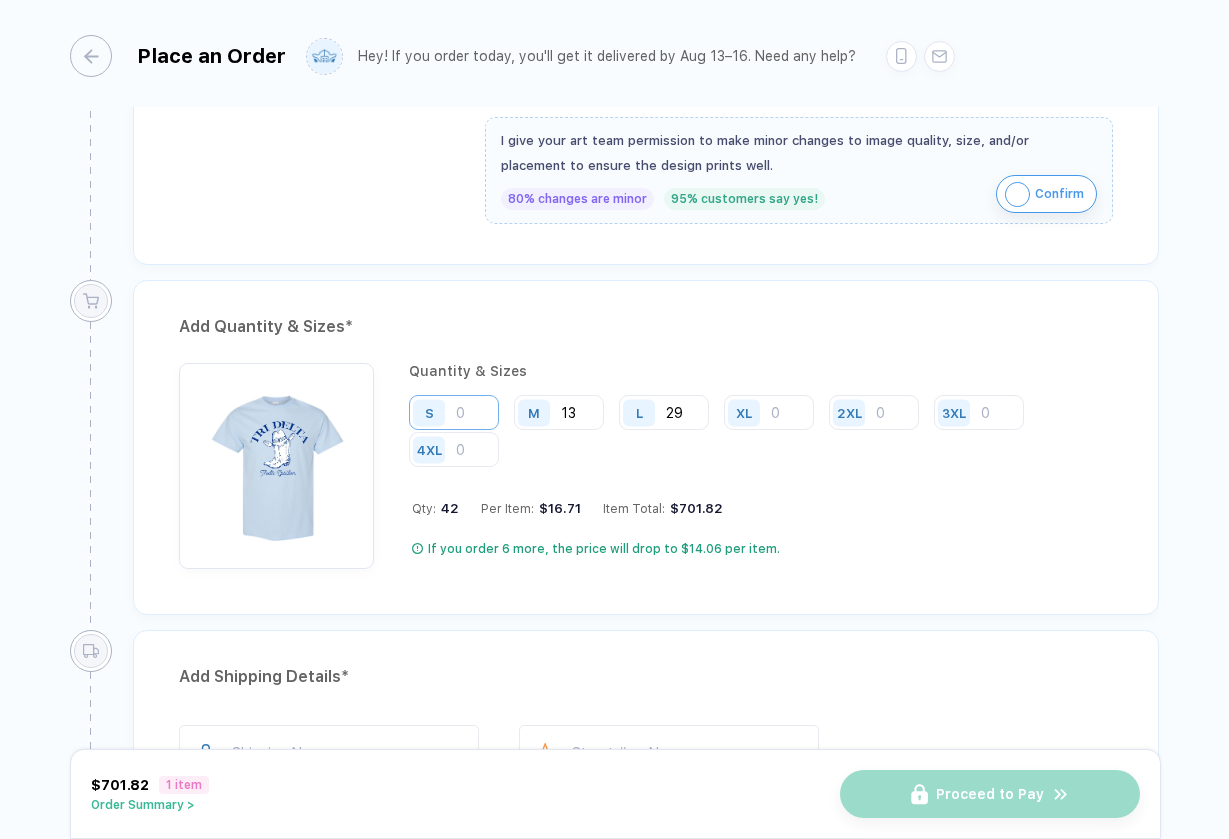 type on "13" 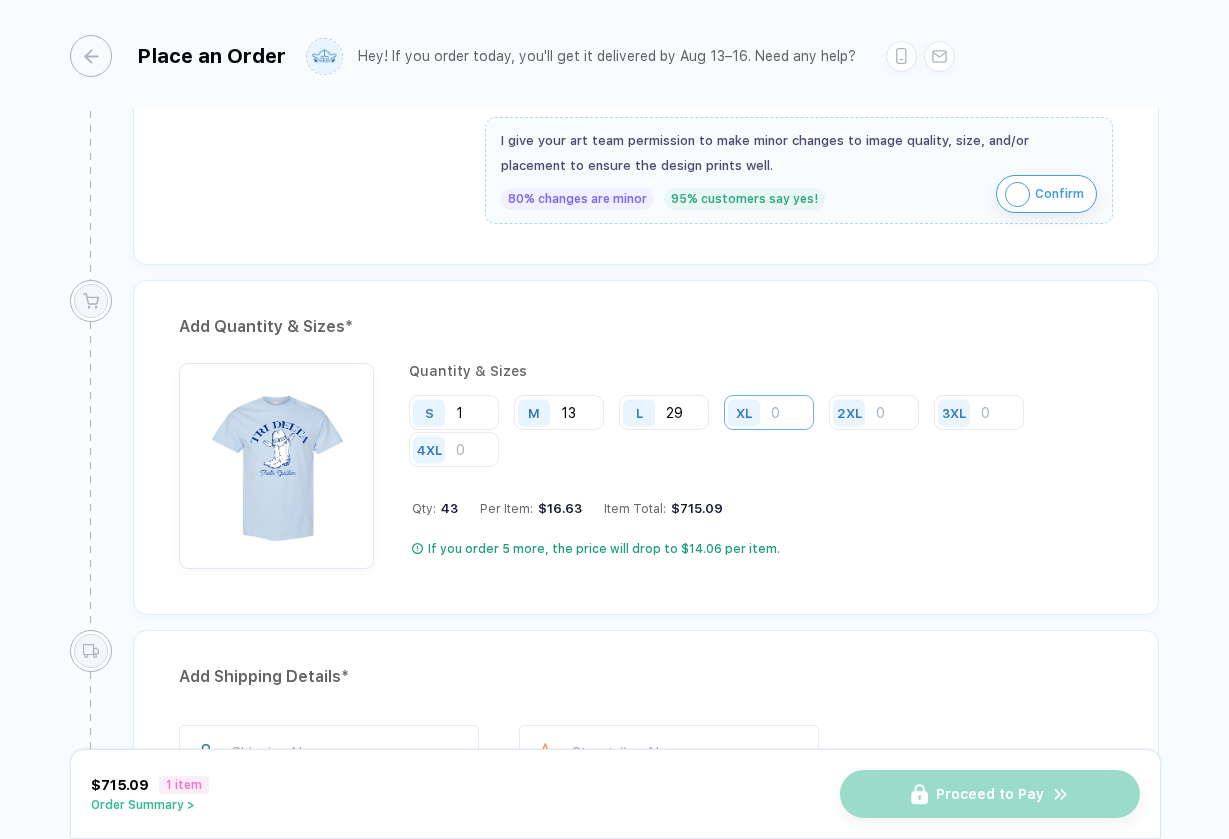type on "1" 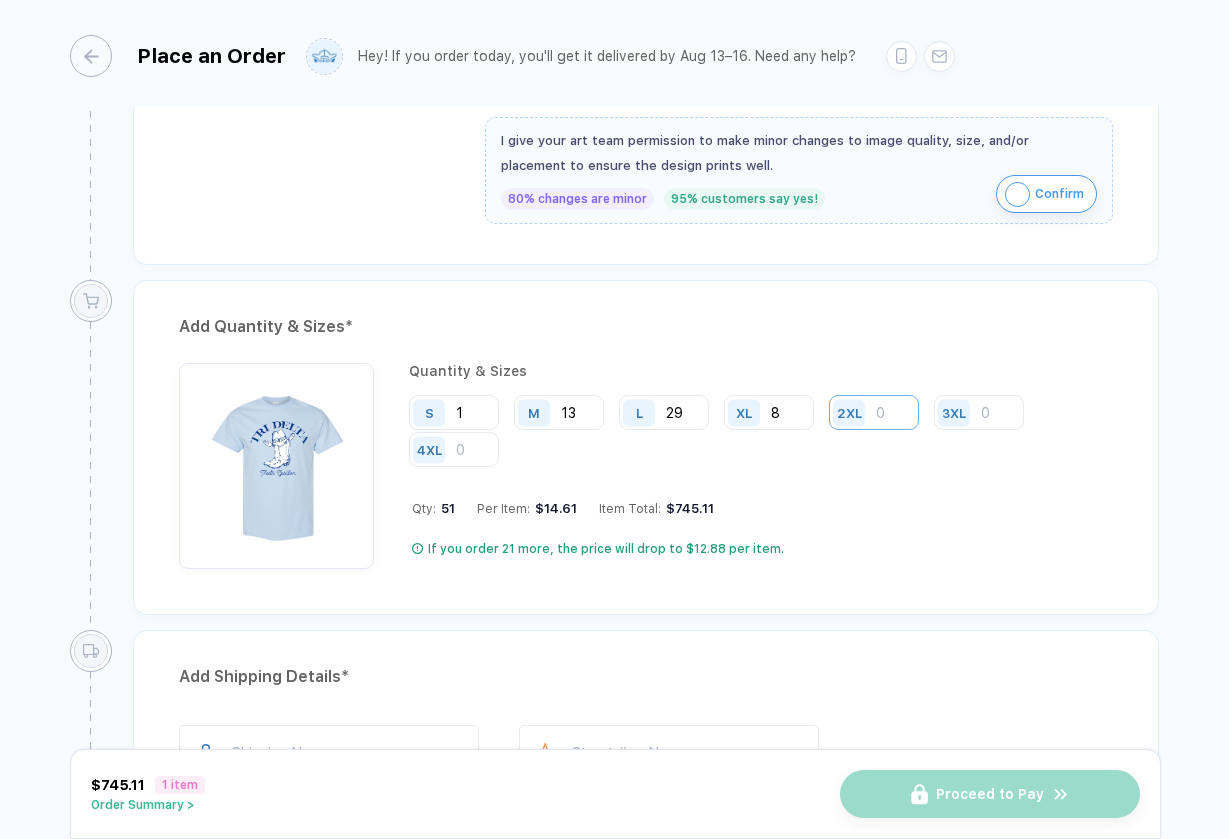 type on "8" 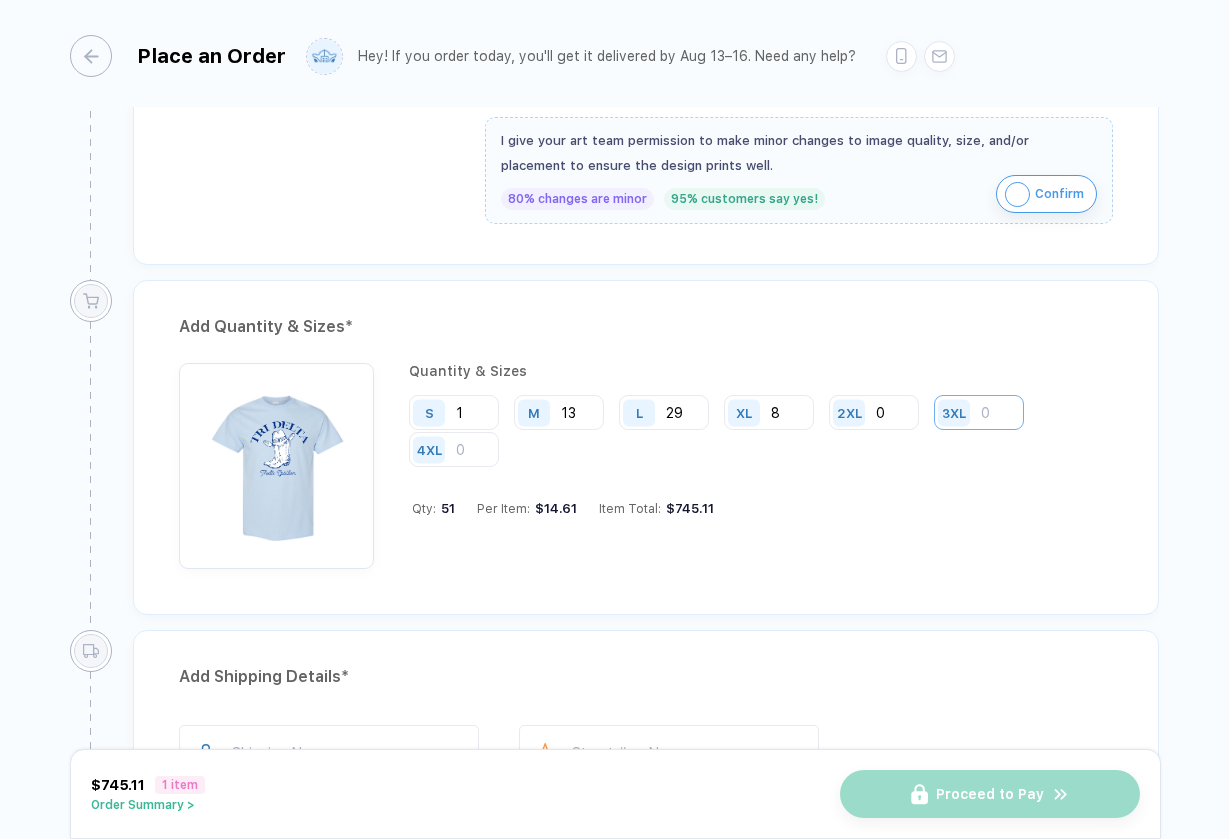 type on "0" 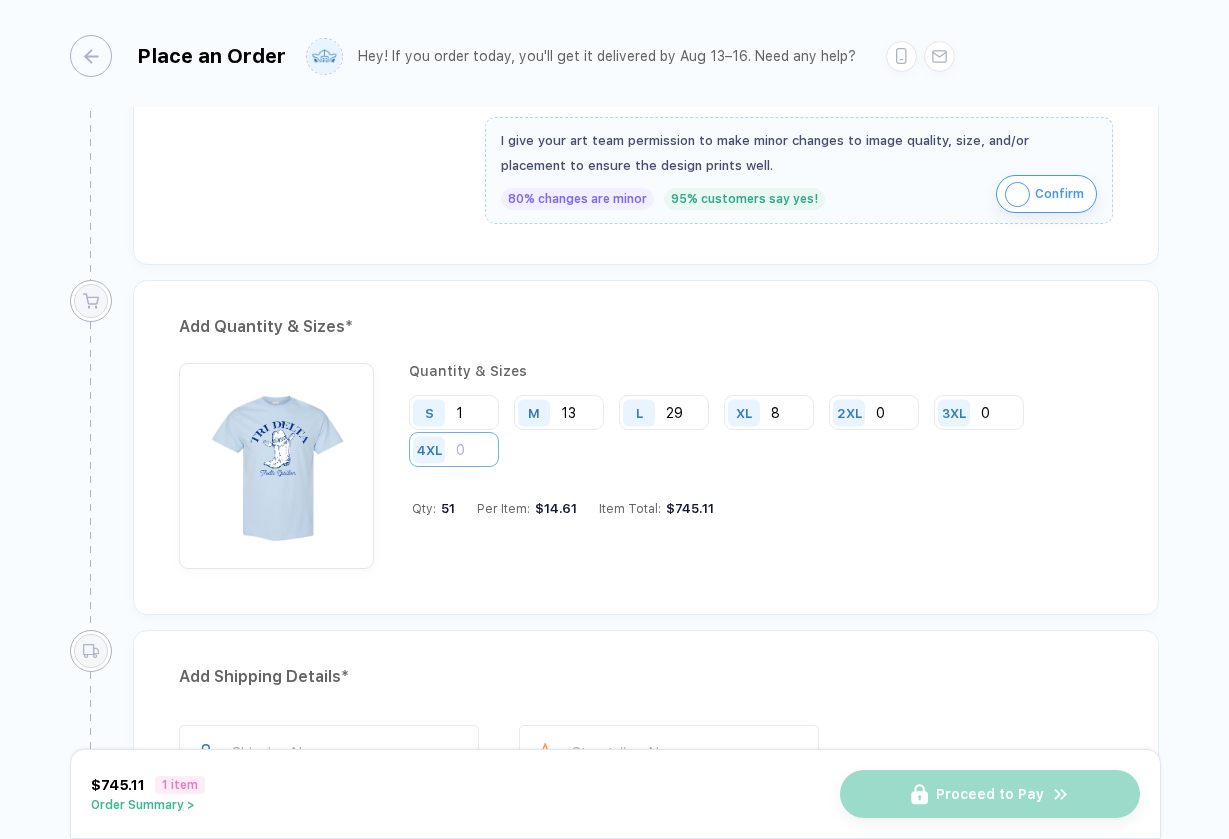 type on "0" 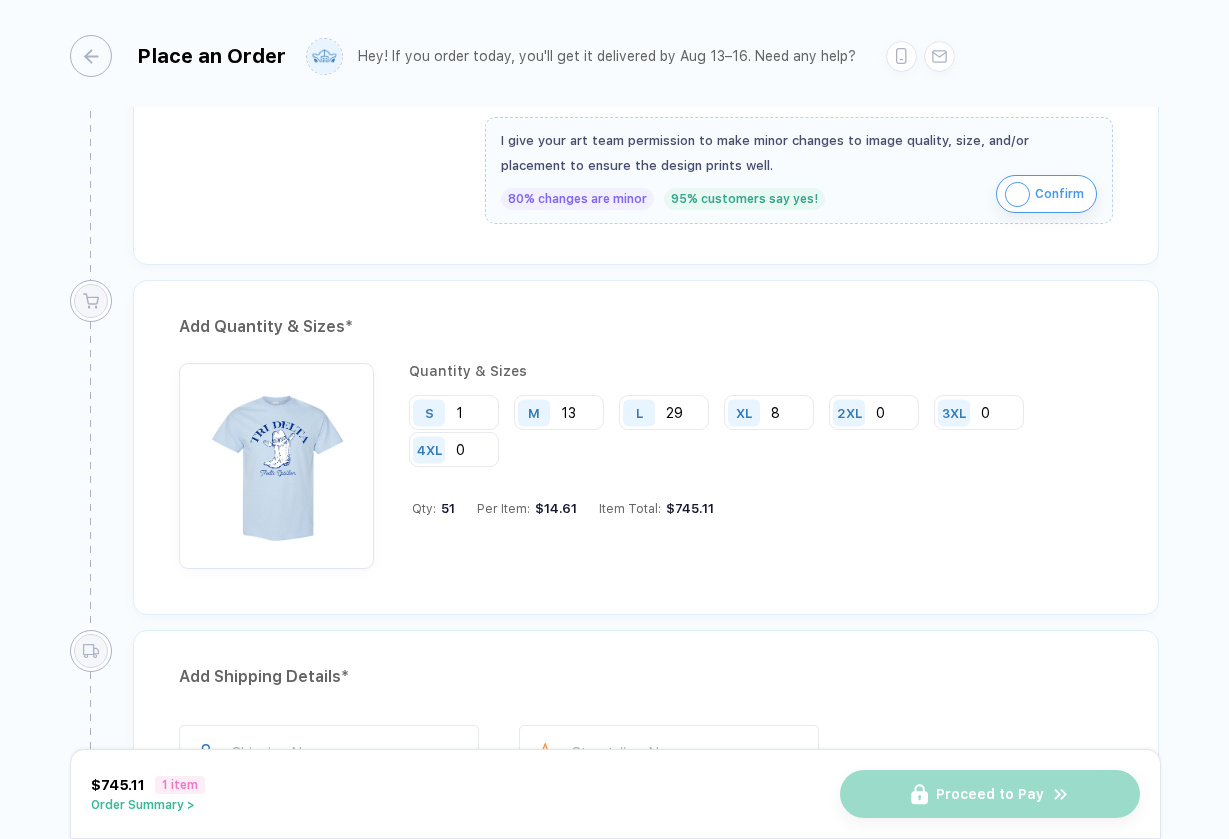 type on "0" 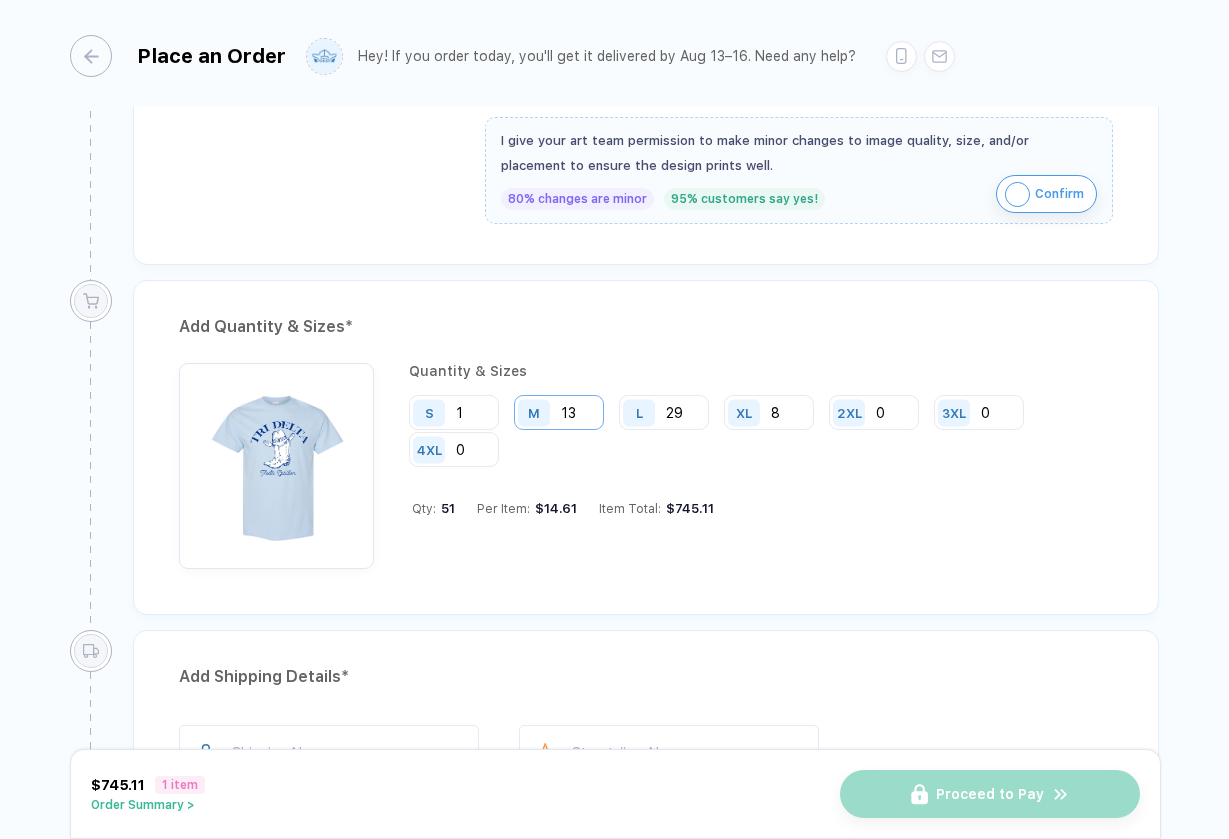drag, startPoint x: 700, startPoint y: 419, endPoint x: 574, endPoint y: 407, distance: 126.57014 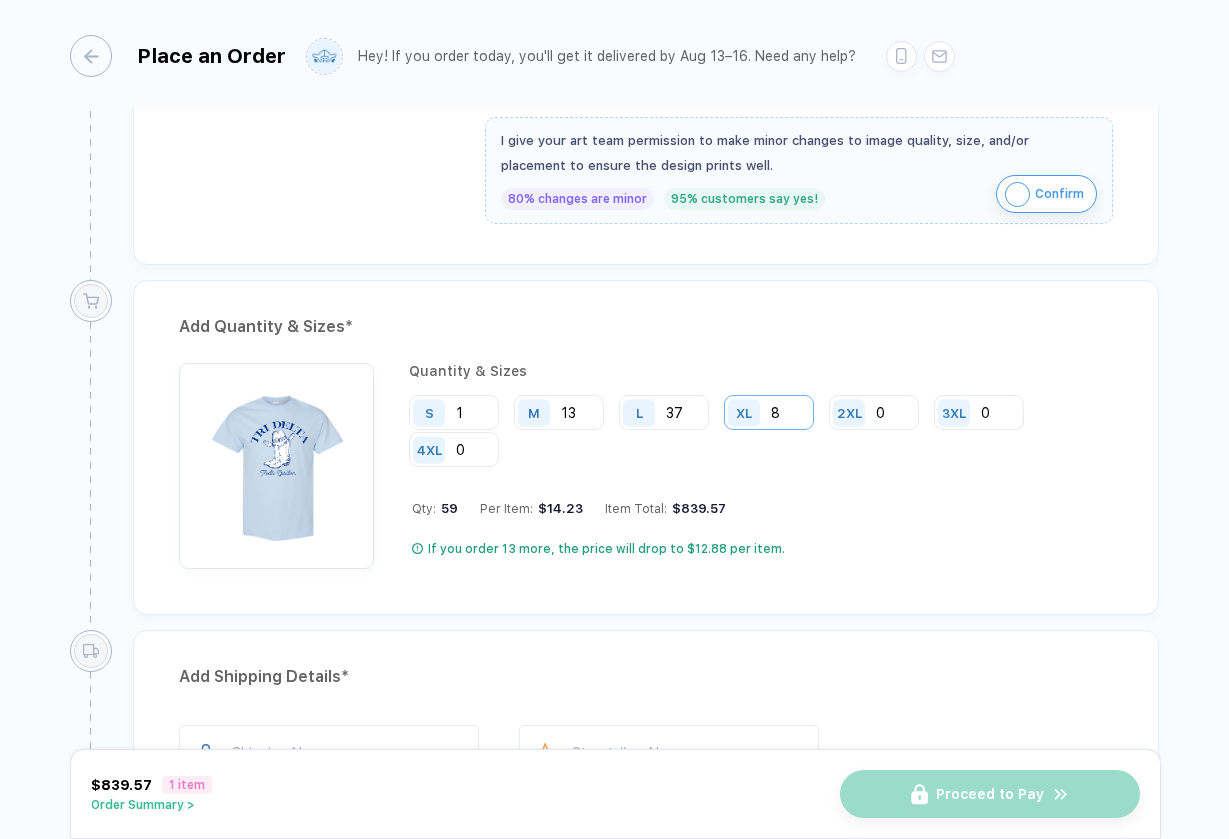 type on "37" 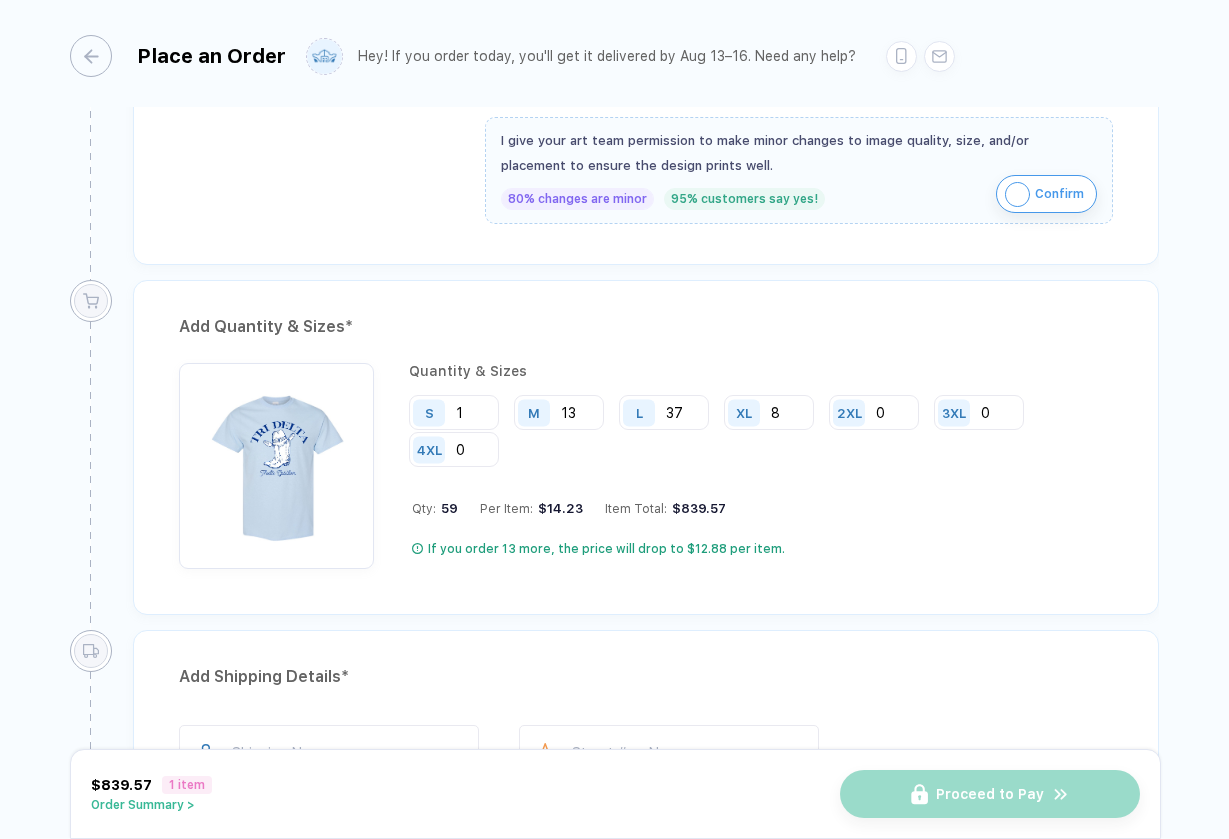 click on "S 1 M 13 L 37 XL 8 2XL 0 3XL 0 4XL 0" at bounding box center (761, 432) 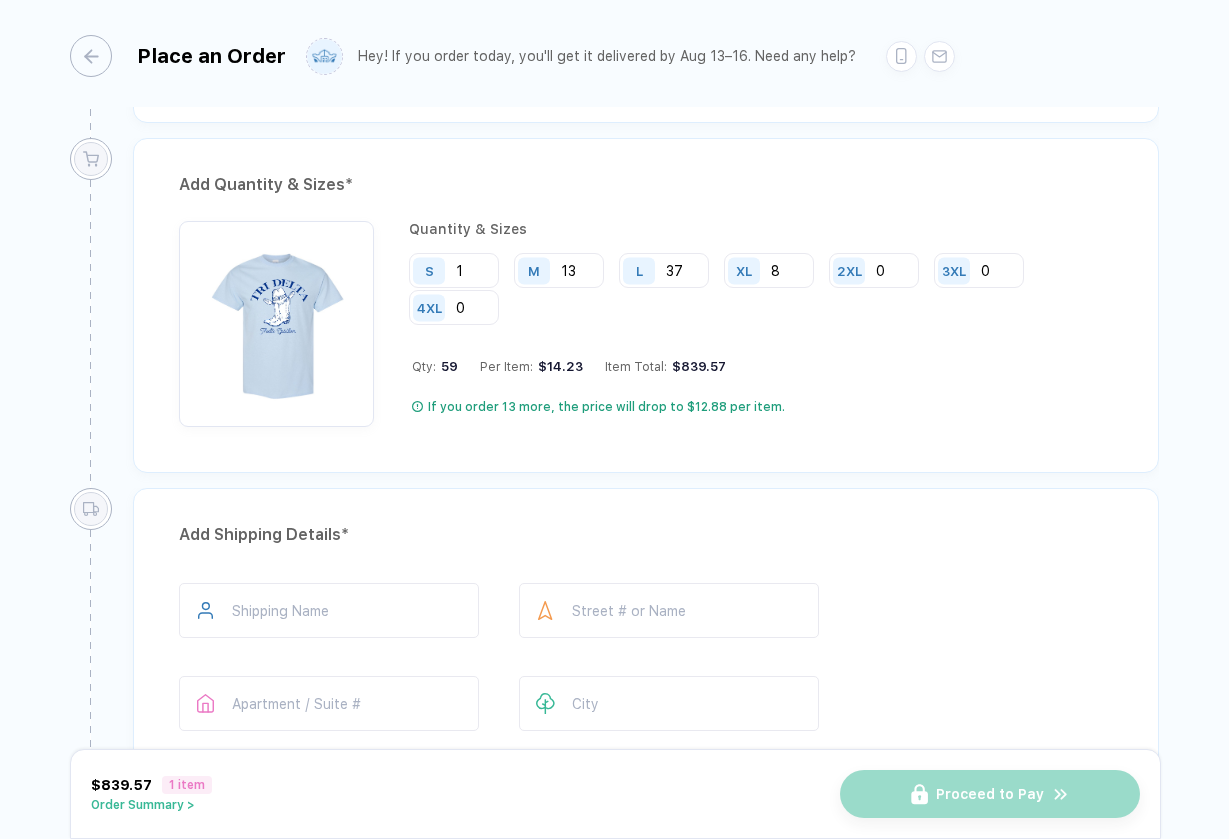 scroll, scrollTop: 1086, scrollLeft: 0, axis: vertical 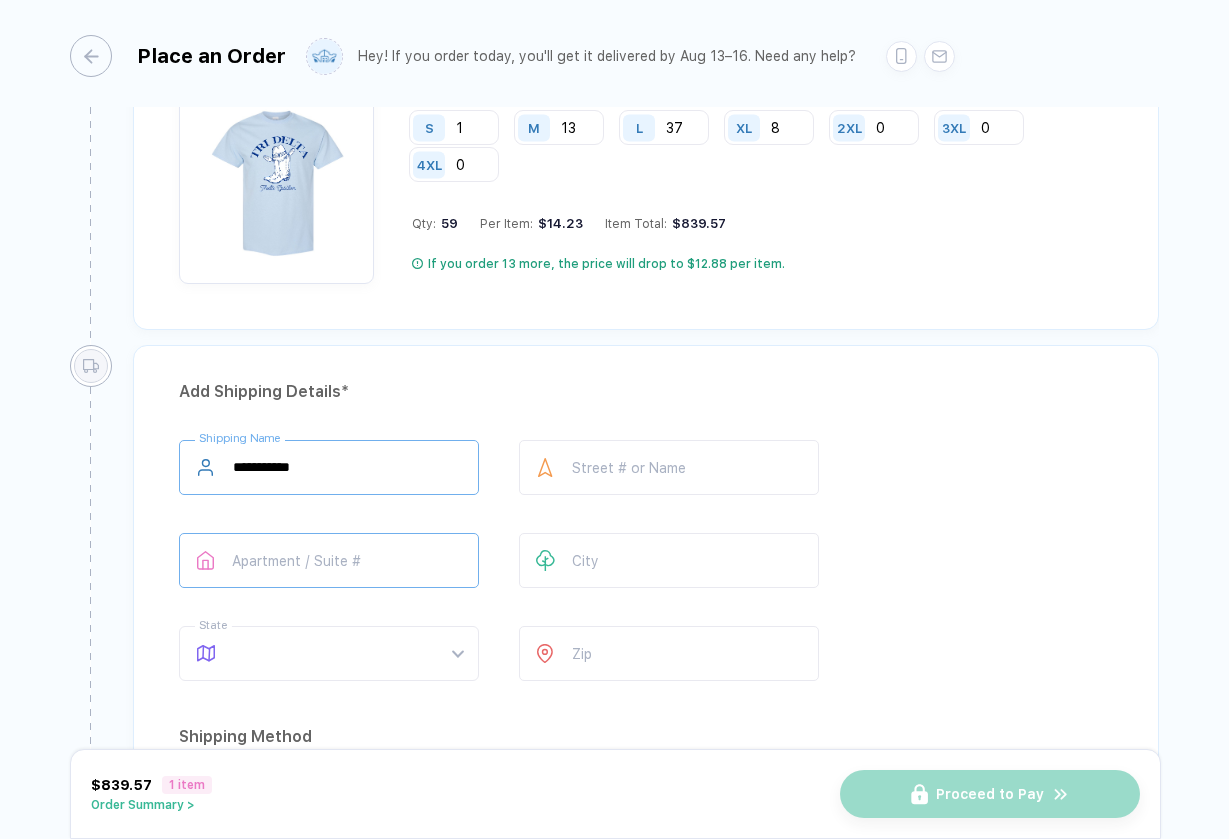 type on "**********" 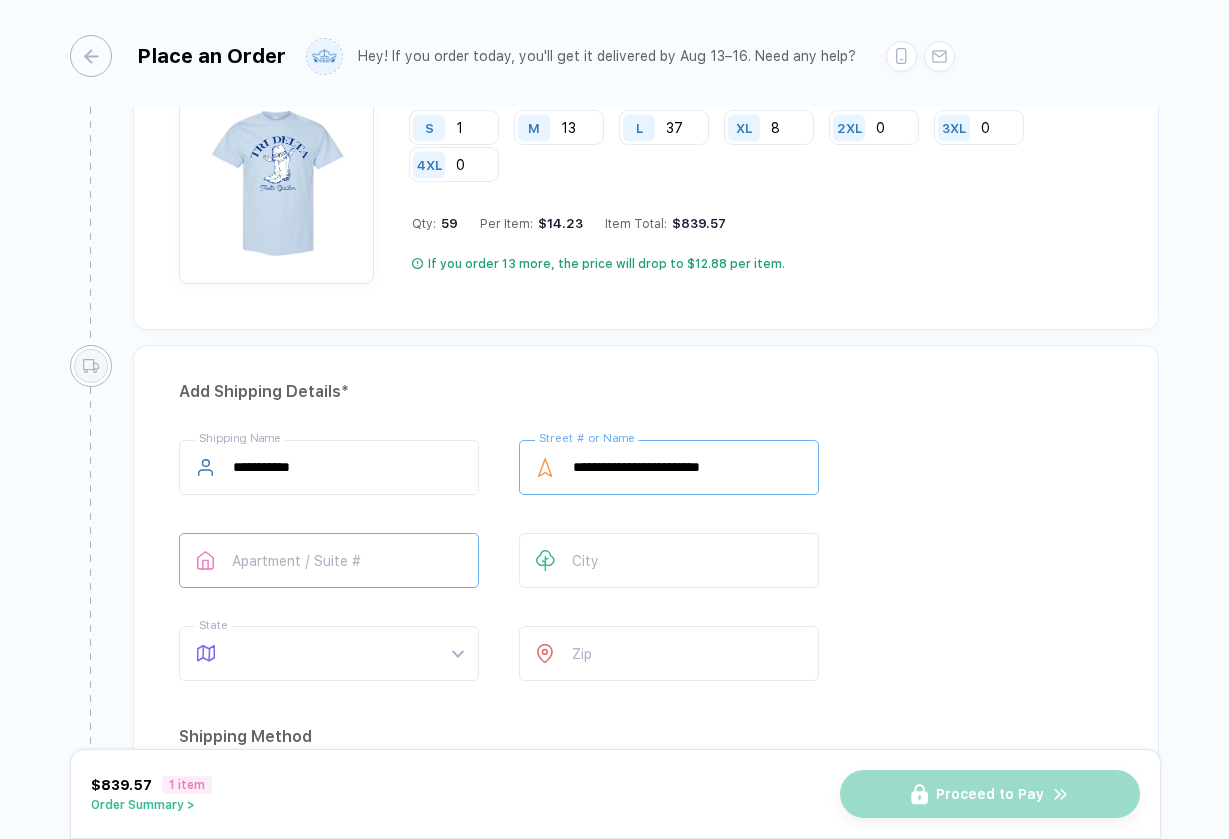 type on "**********" 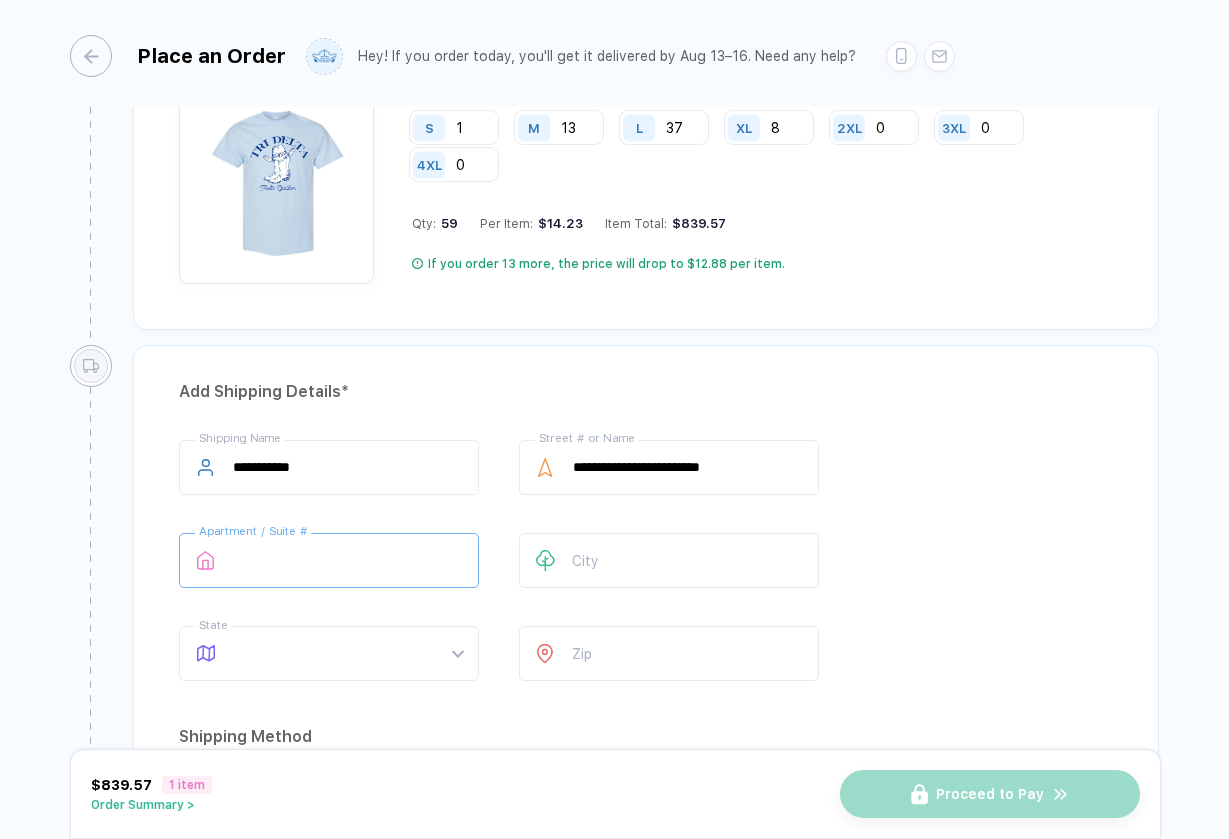 click at bounding box center (329, 560) 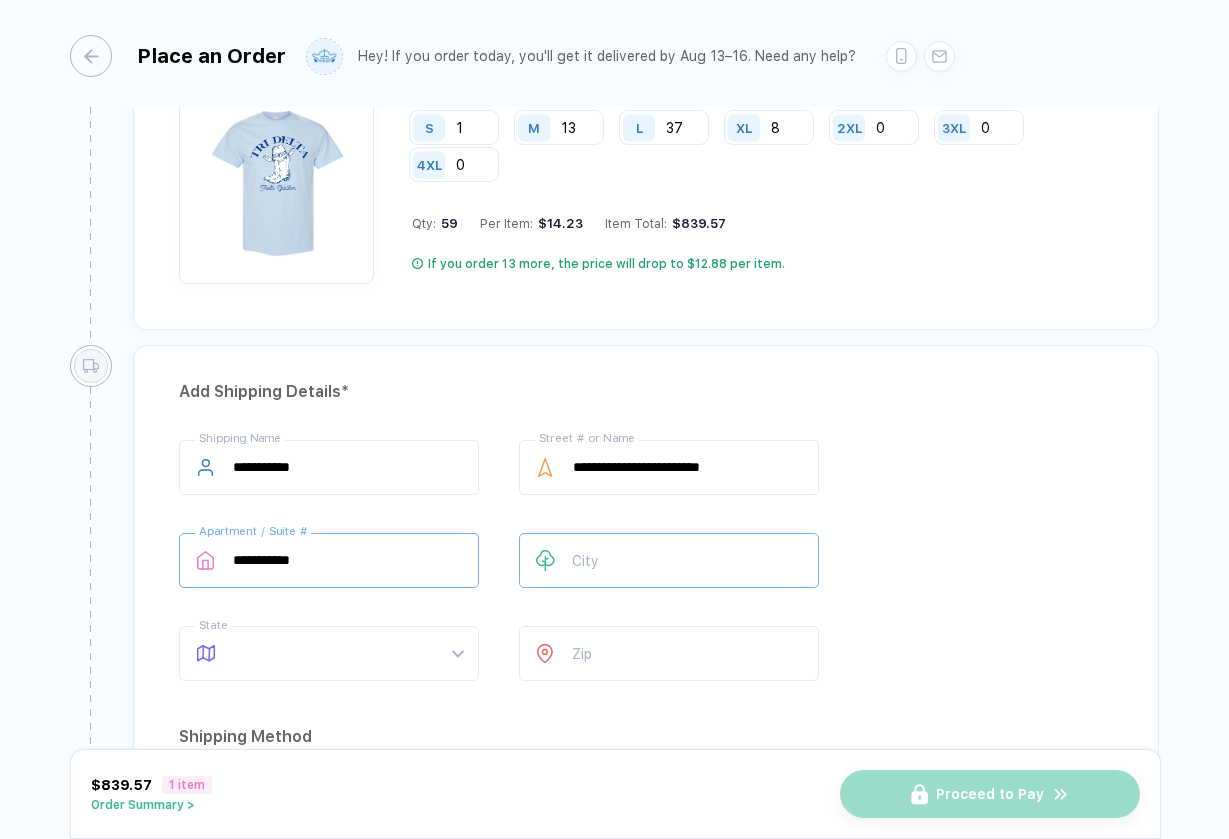 type on "**********" 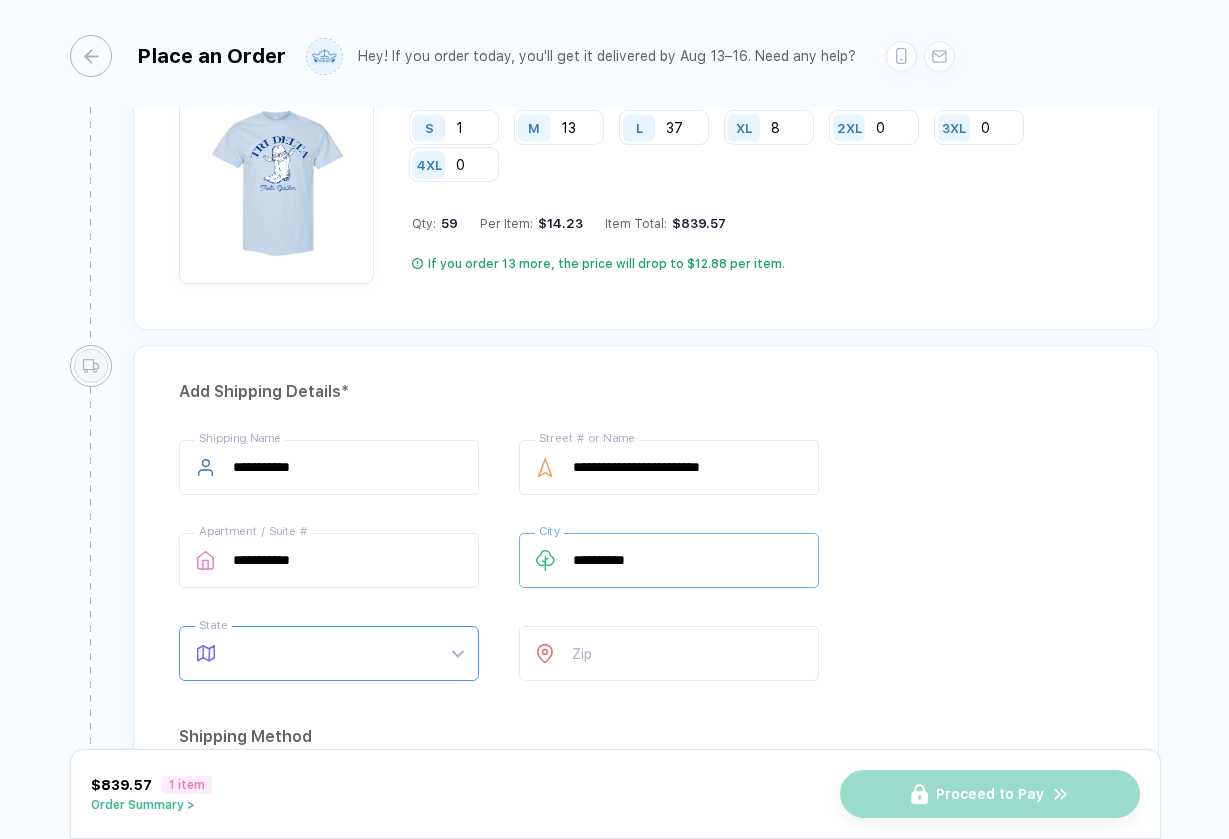 click at bounding box center (348, 653) 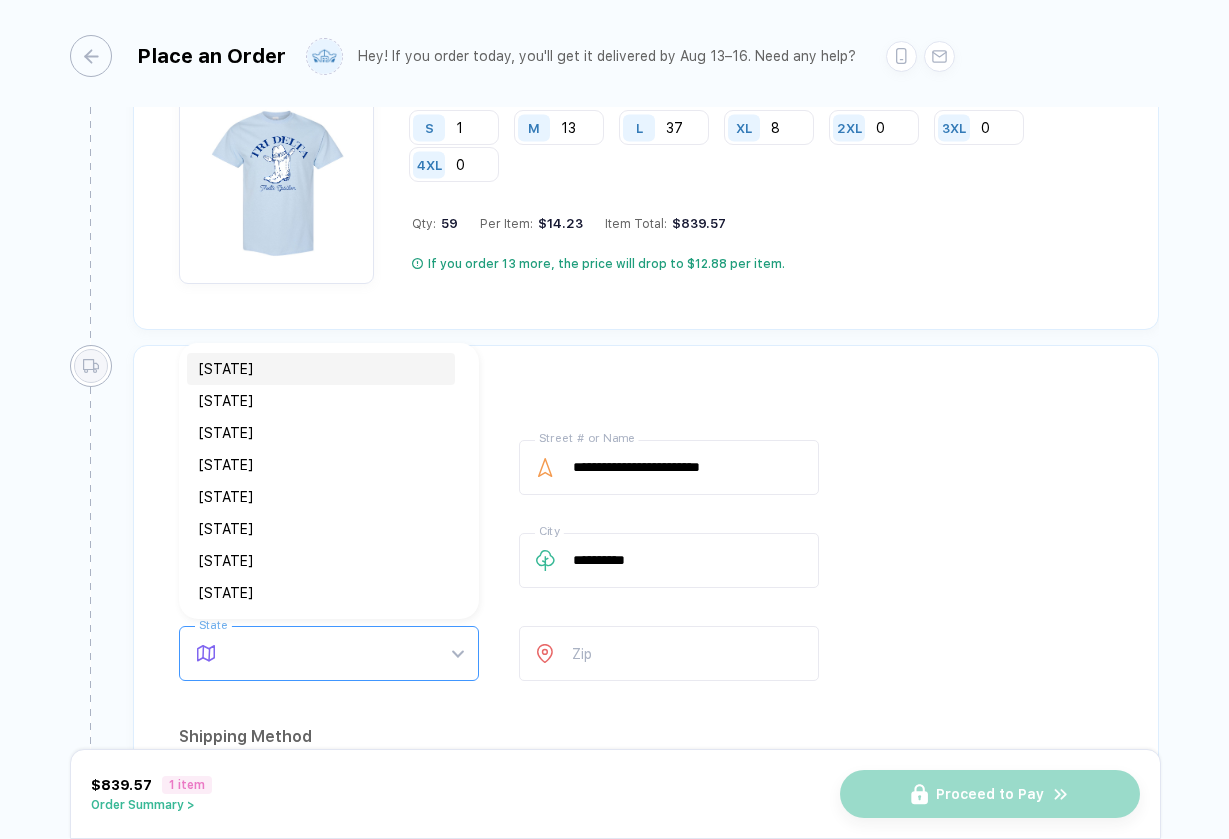 type on "*" 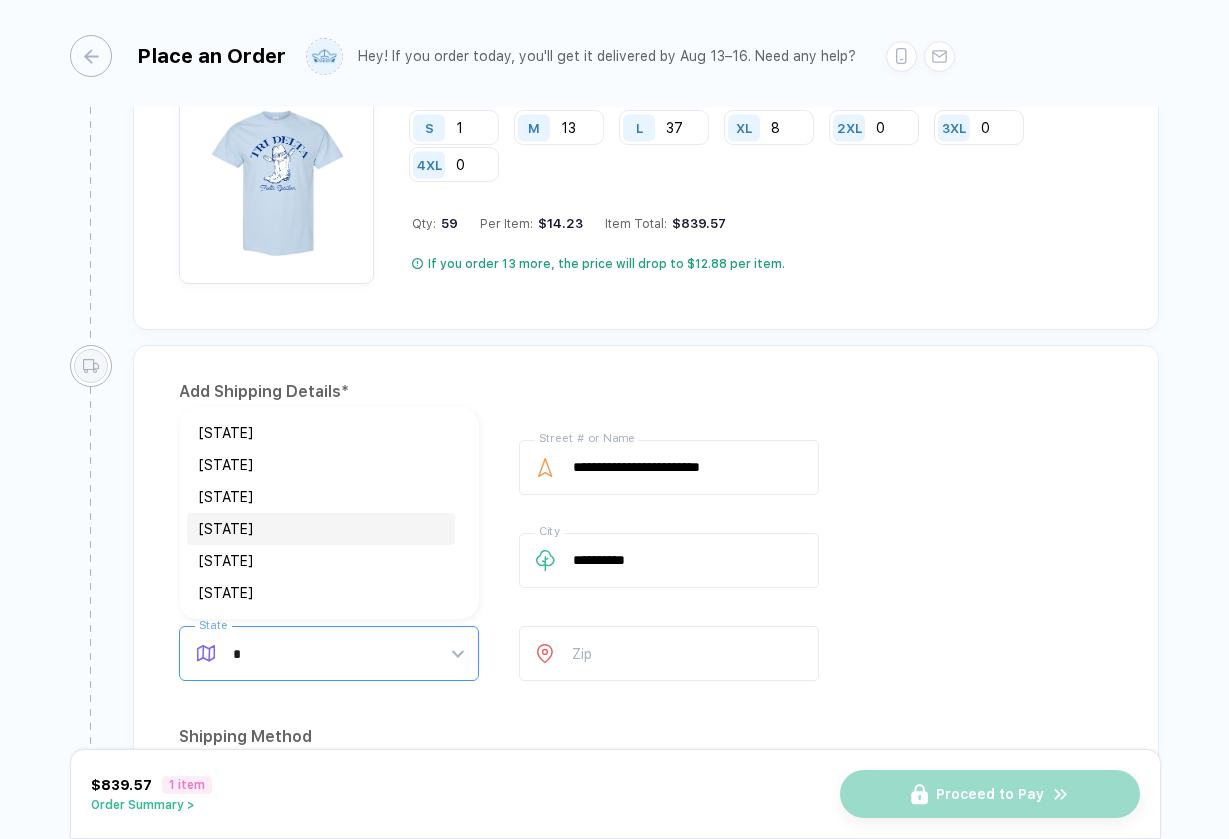 click on "[STATE]" at bounding box center [321, 529] 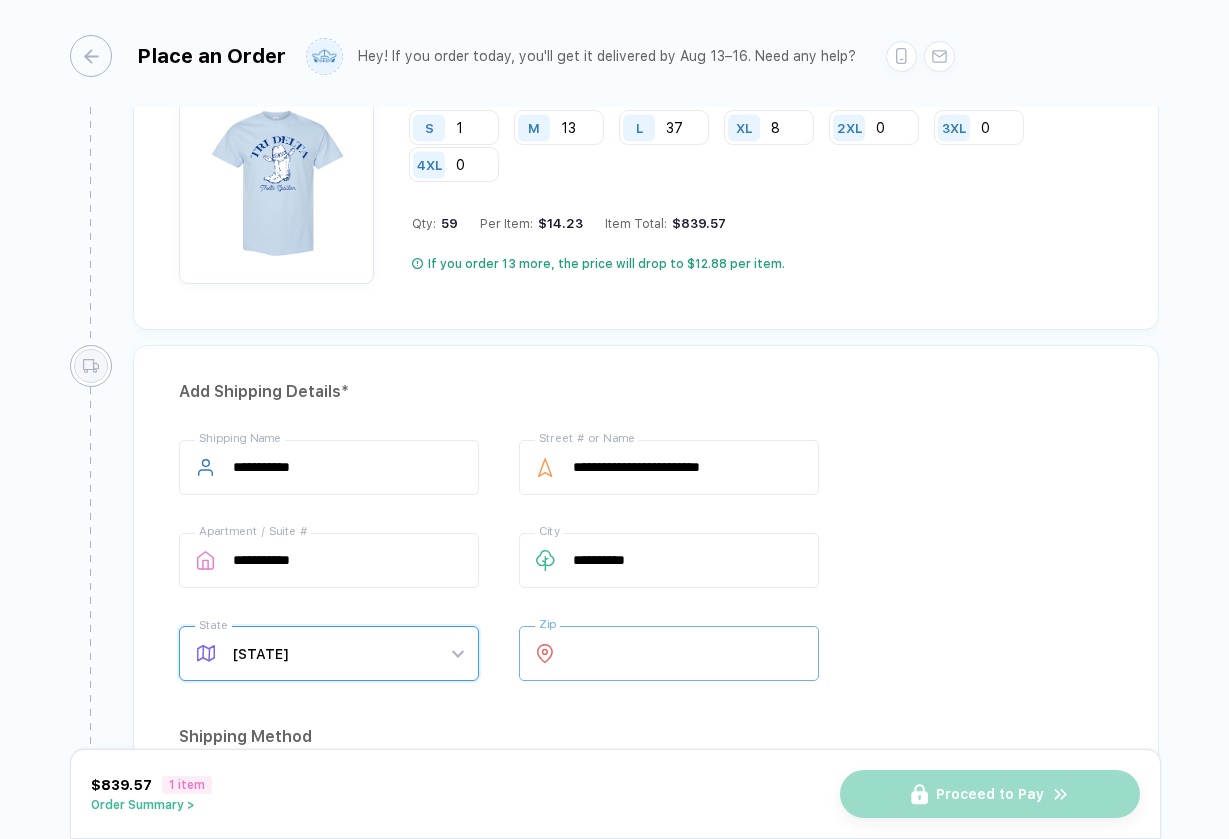 click at bounding box center (669, 653) 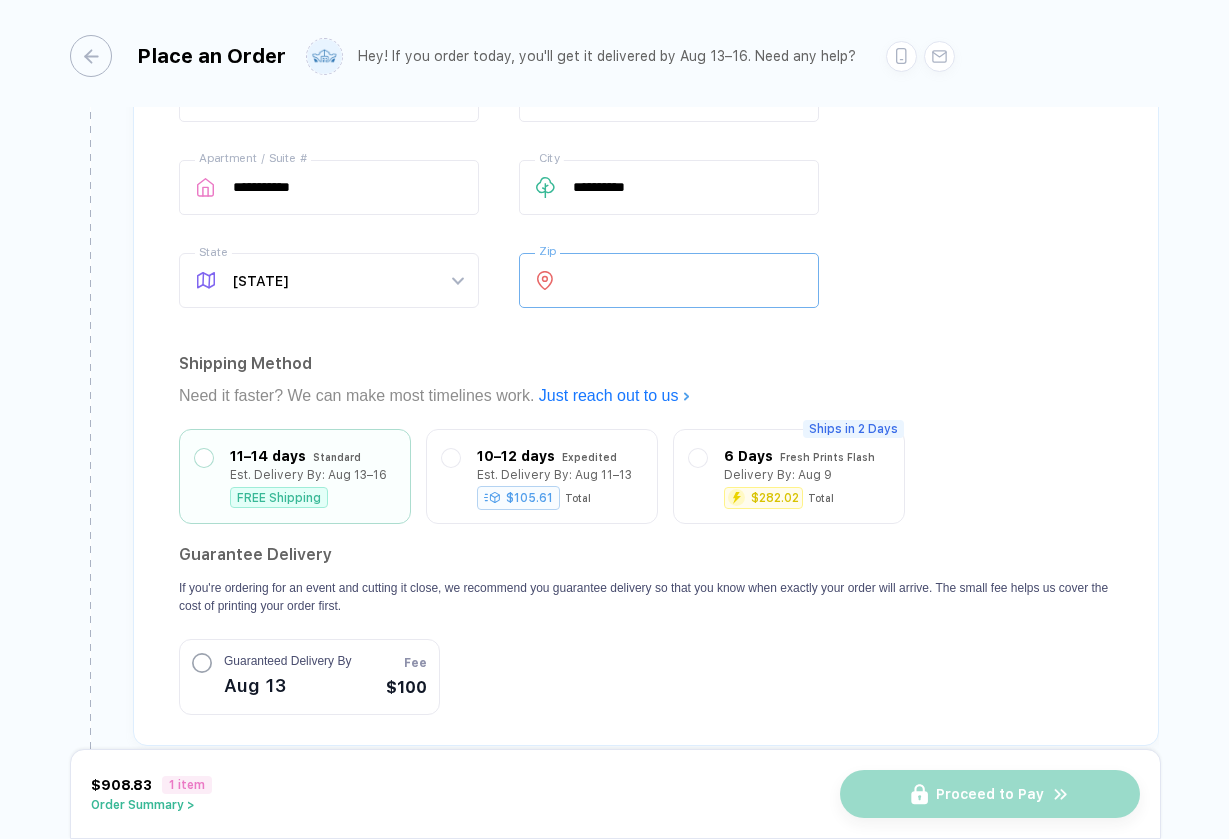 scroll, scrollTop: 1461, scrollLeft: 0, axis: vertical 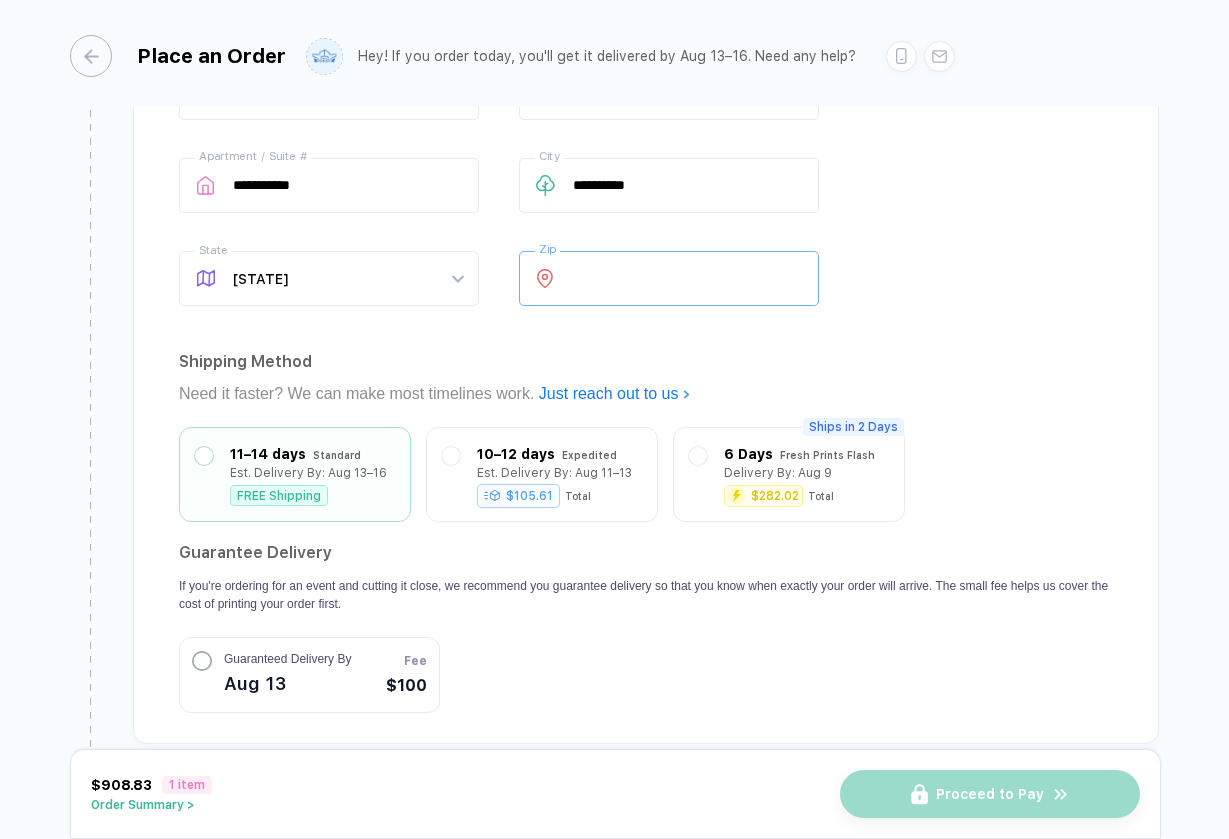 type on "*****" 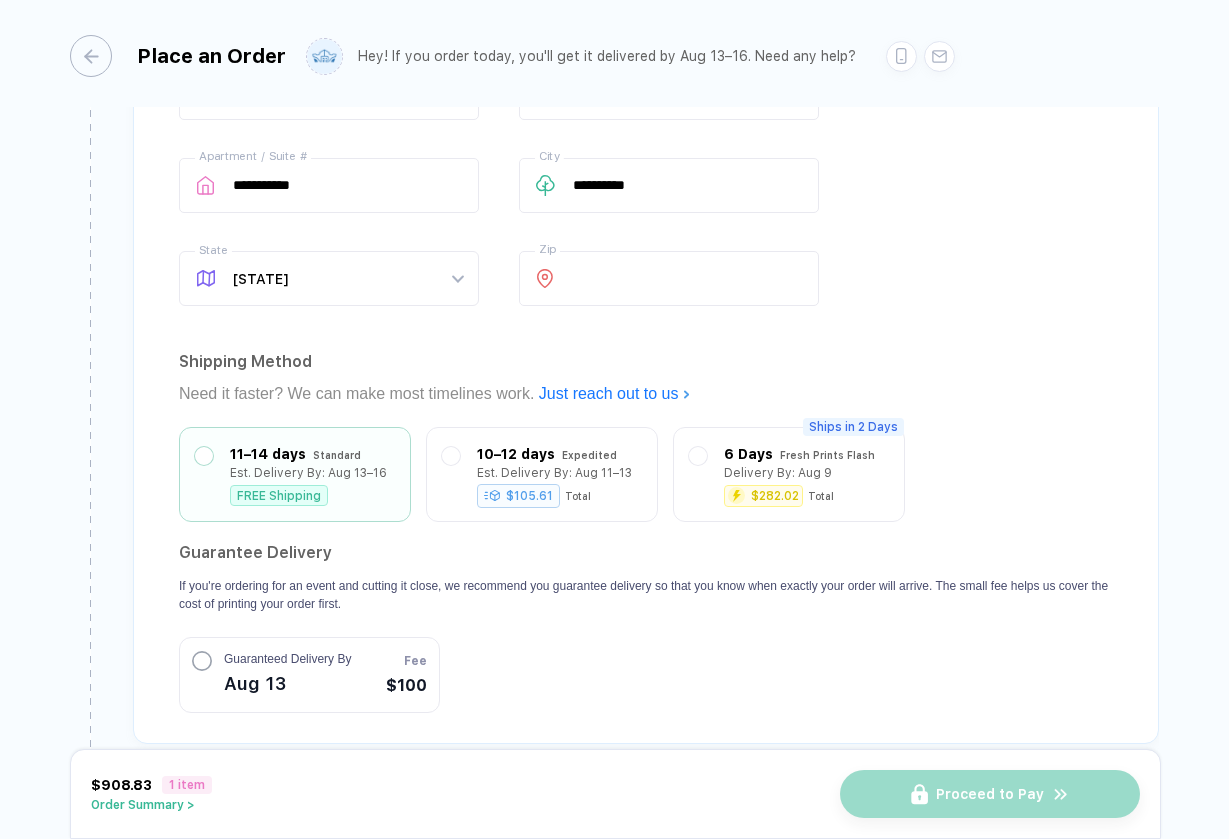 click on "**********" at bounding box center [646, 357] 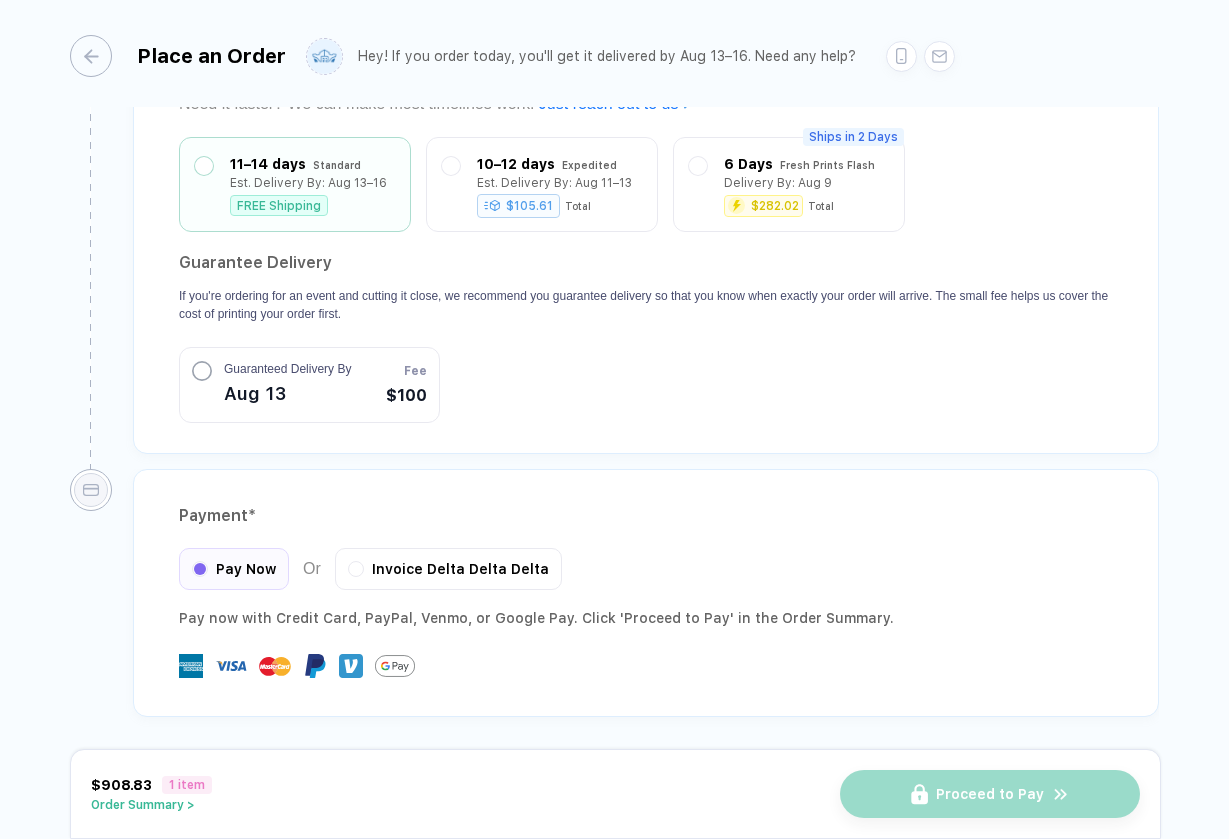scroll, scrollTop: 1749, scrollLeft: 0, axis: vertical 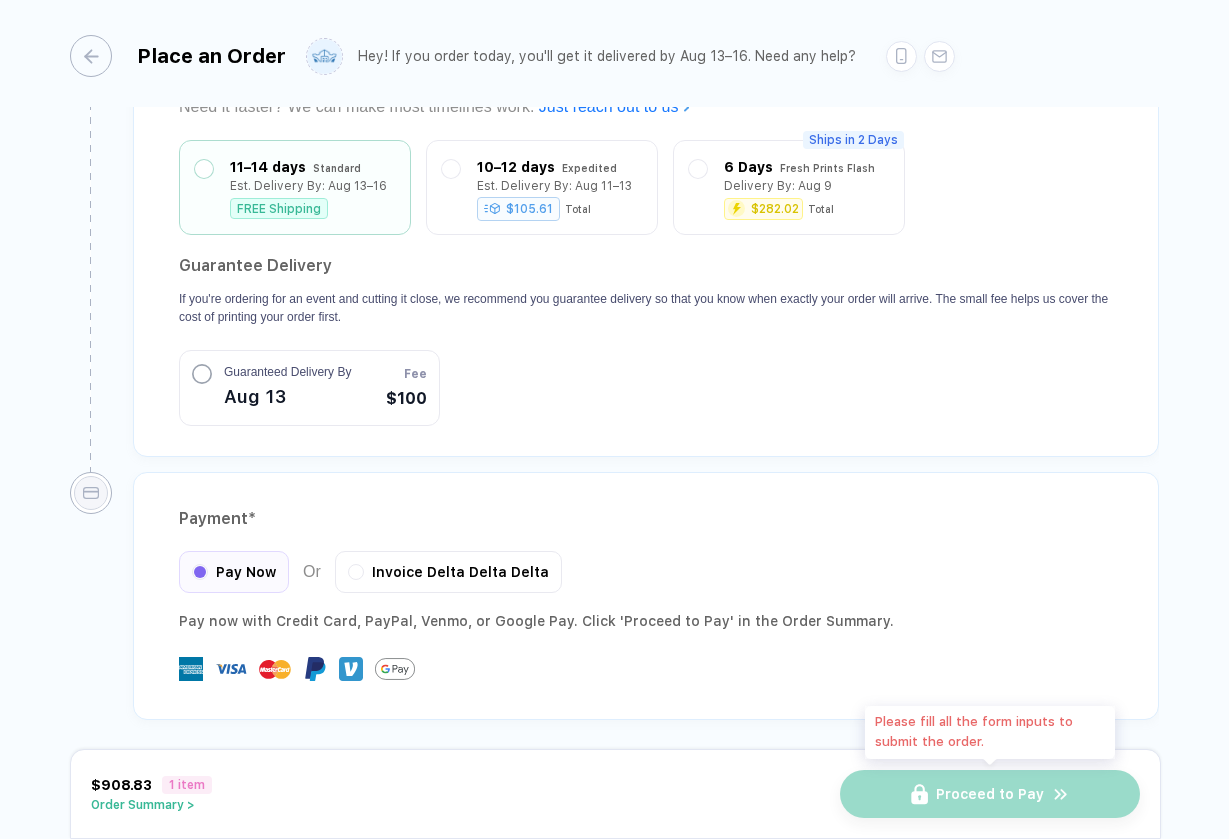 click on "Proceed to Pay" at bounding box center [990, 794] 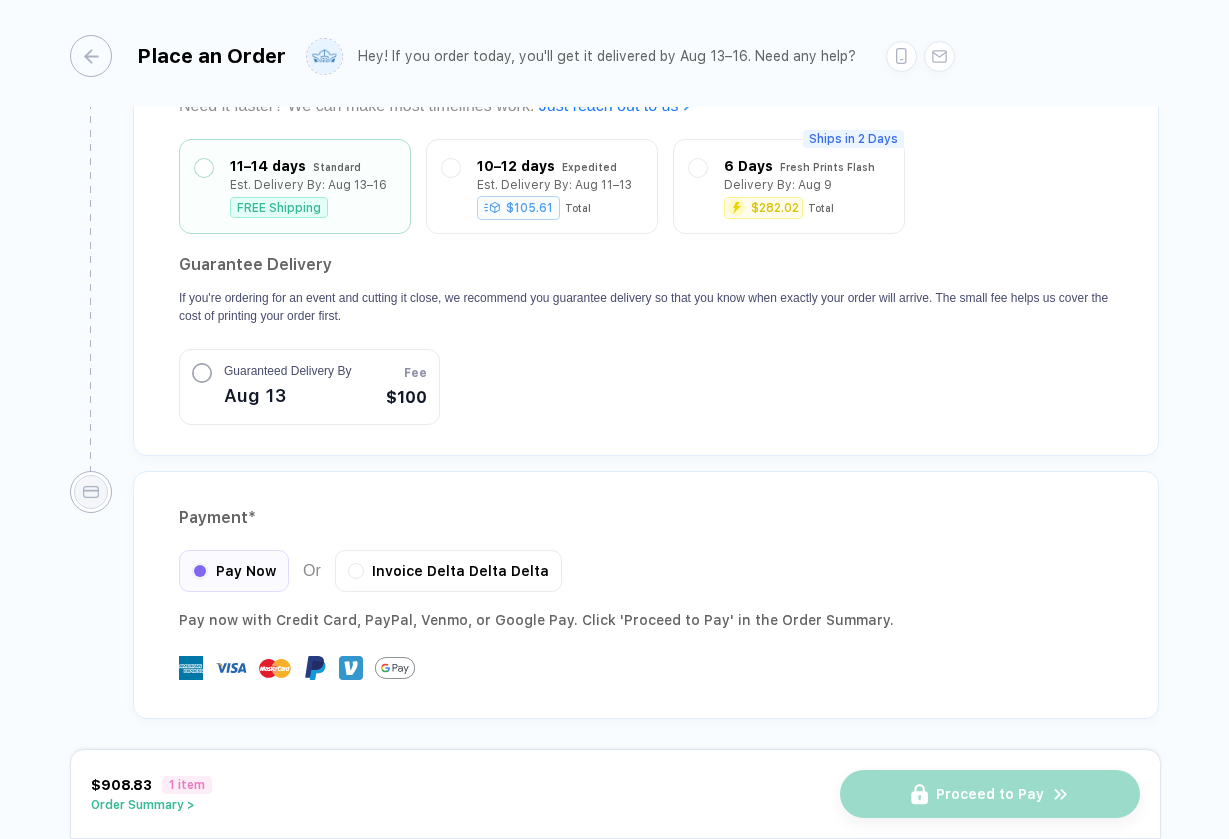 scroll, scrollTop: 1748, scrollLeft: 0, axis: vertical 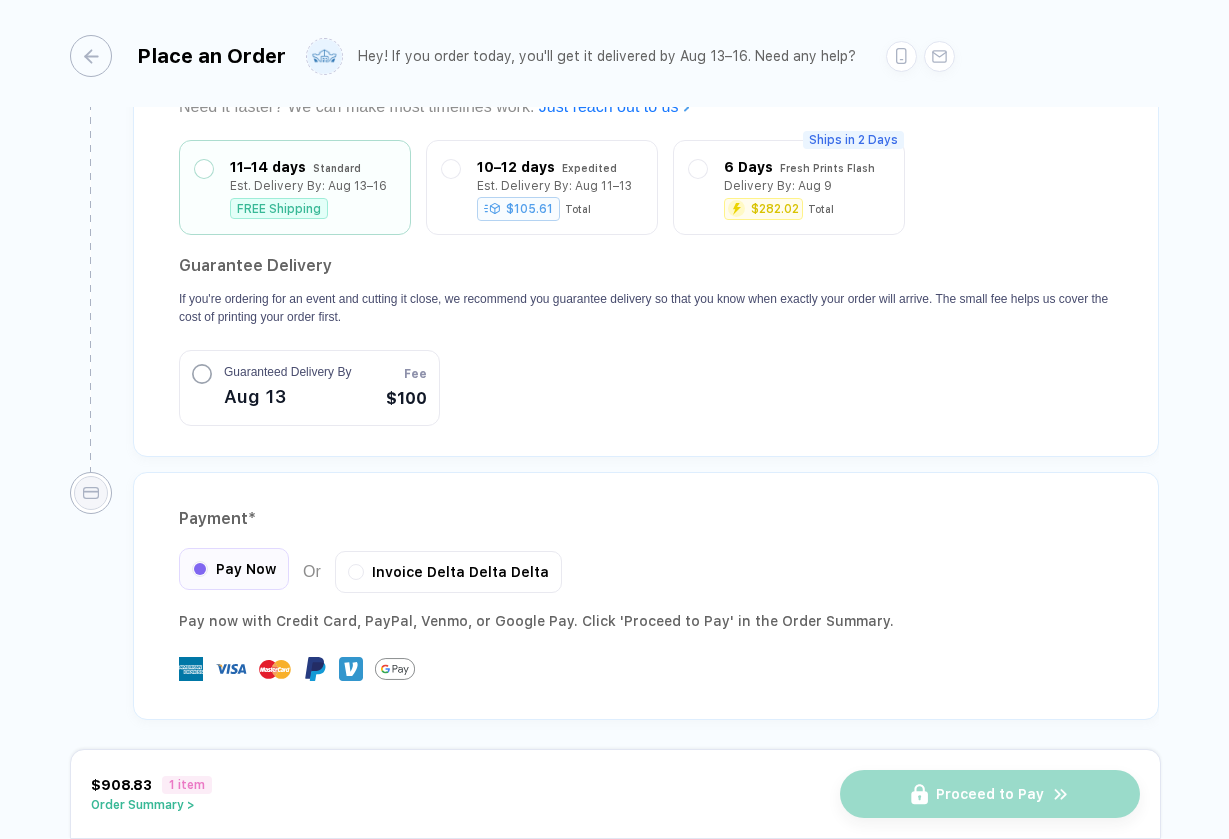click on "Pay Now" at bounding box center (234, 569) 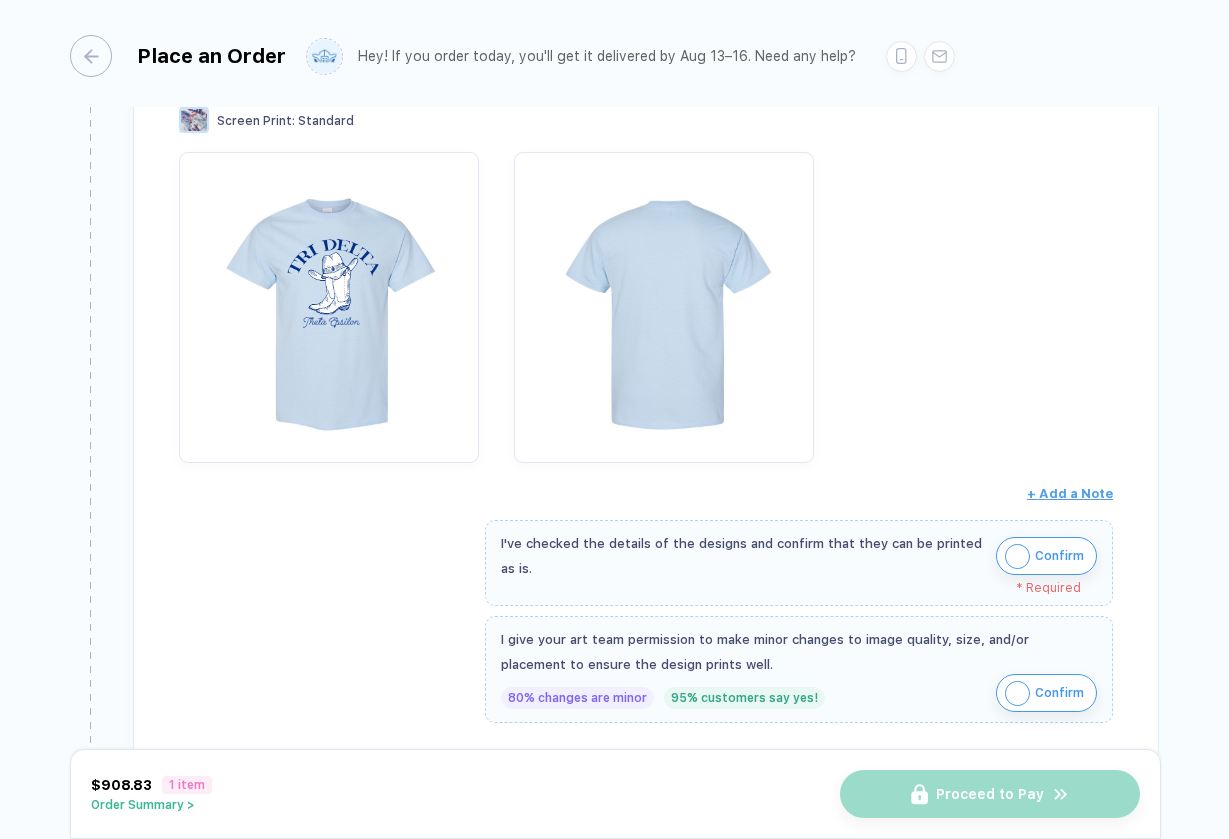 scroll, scrollTop: 334, scrollLeft: 0, axis: vertical 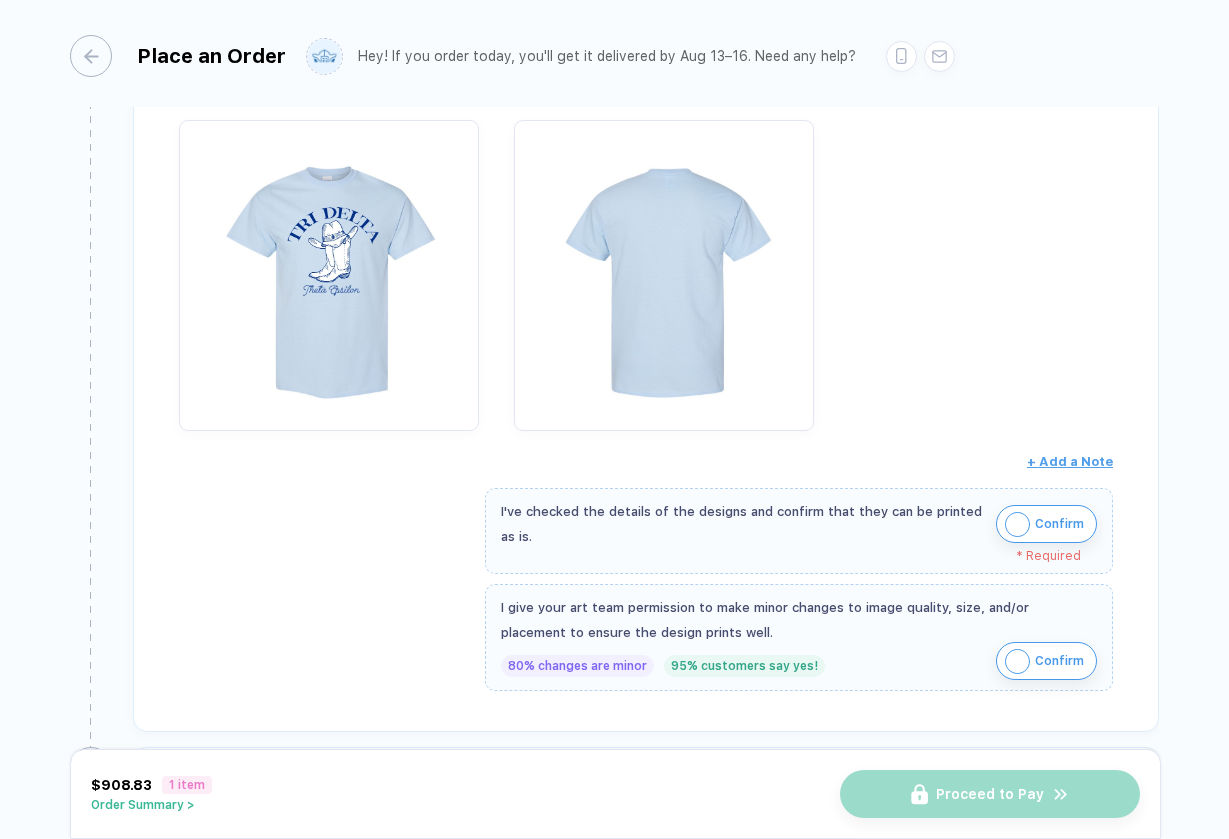 click at bounding box center [1017, 524] 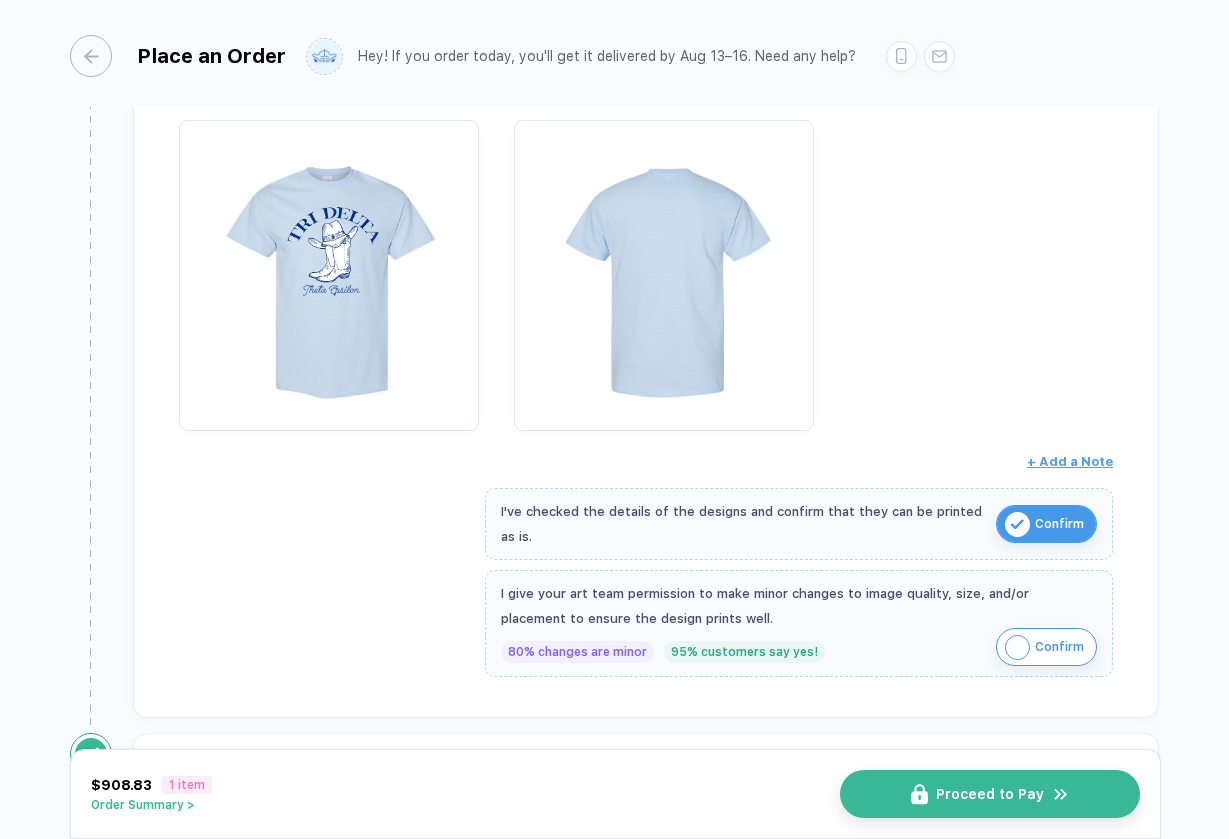 click at bounding box center [1017, 647] 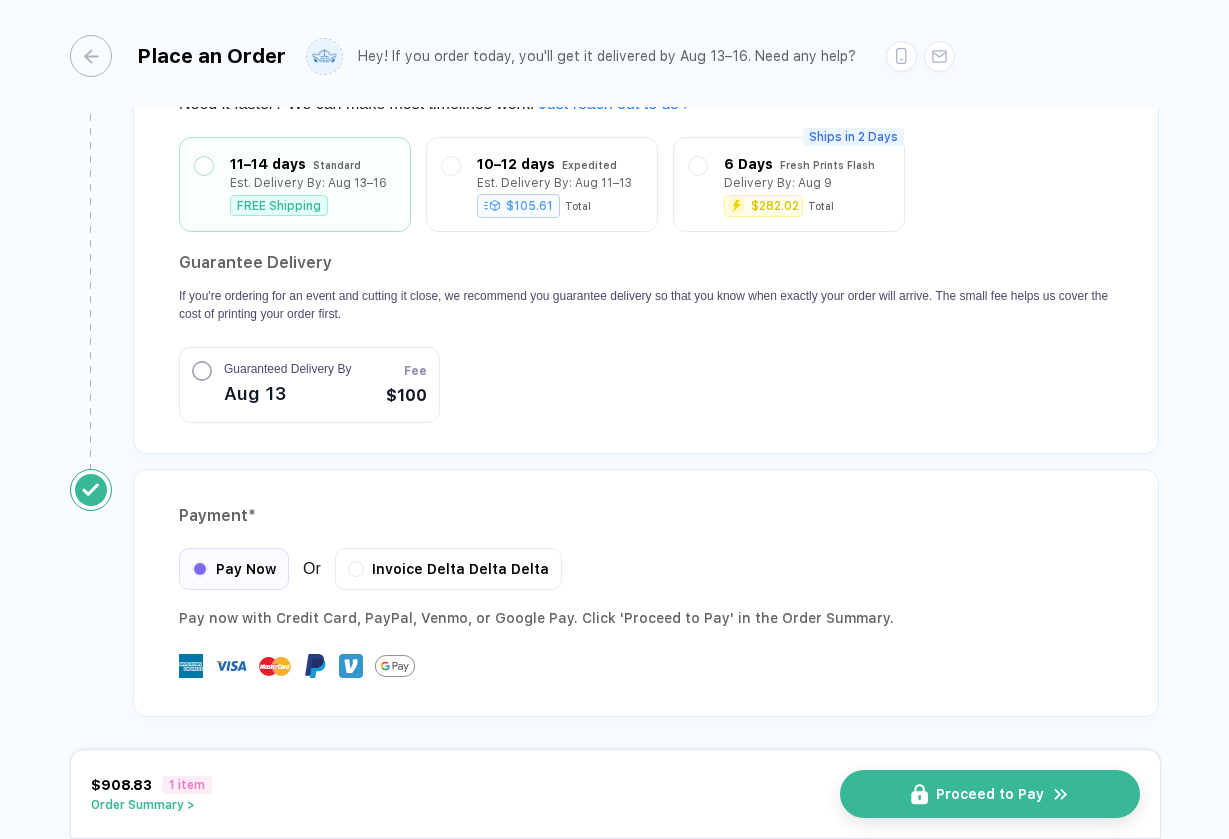 scroll, scrollTop: 1734, scrollLeft: 0, axis: vertical 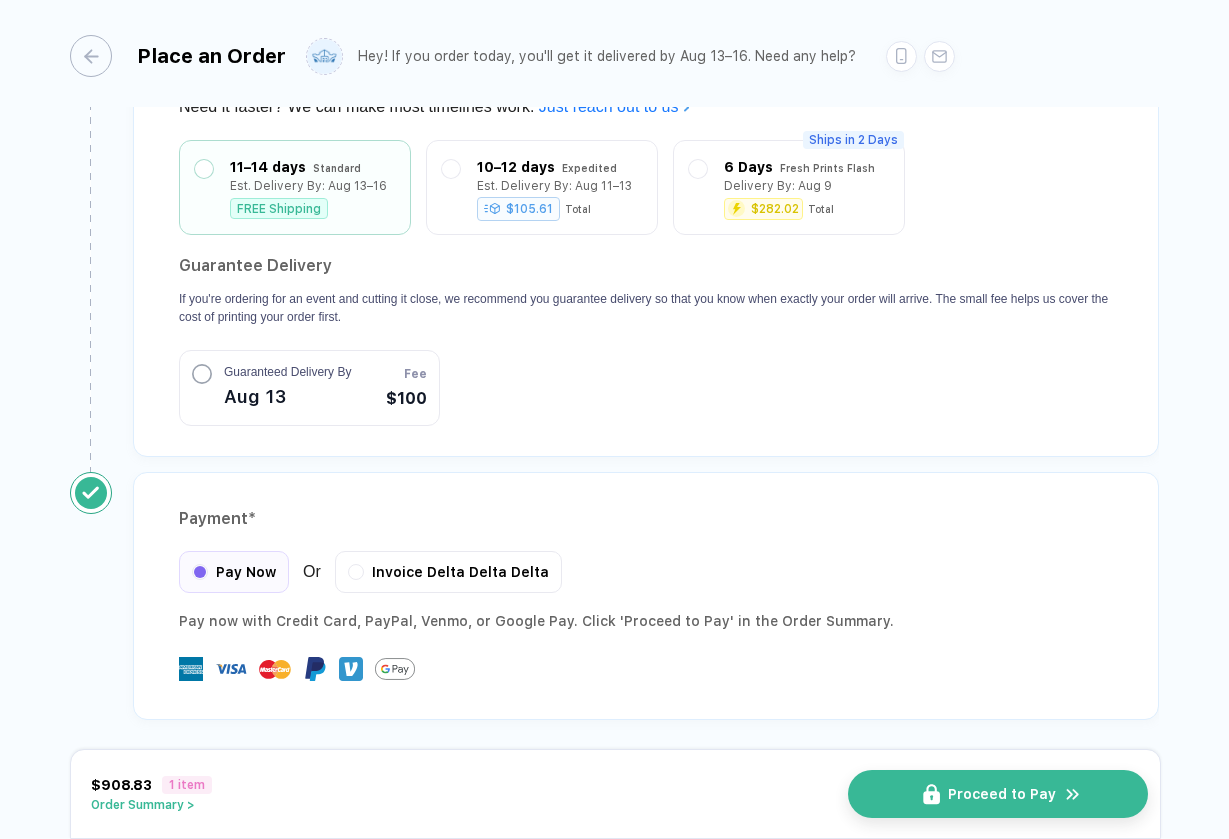 click on "Proceed to Pay" at bounding box center (998, 794) 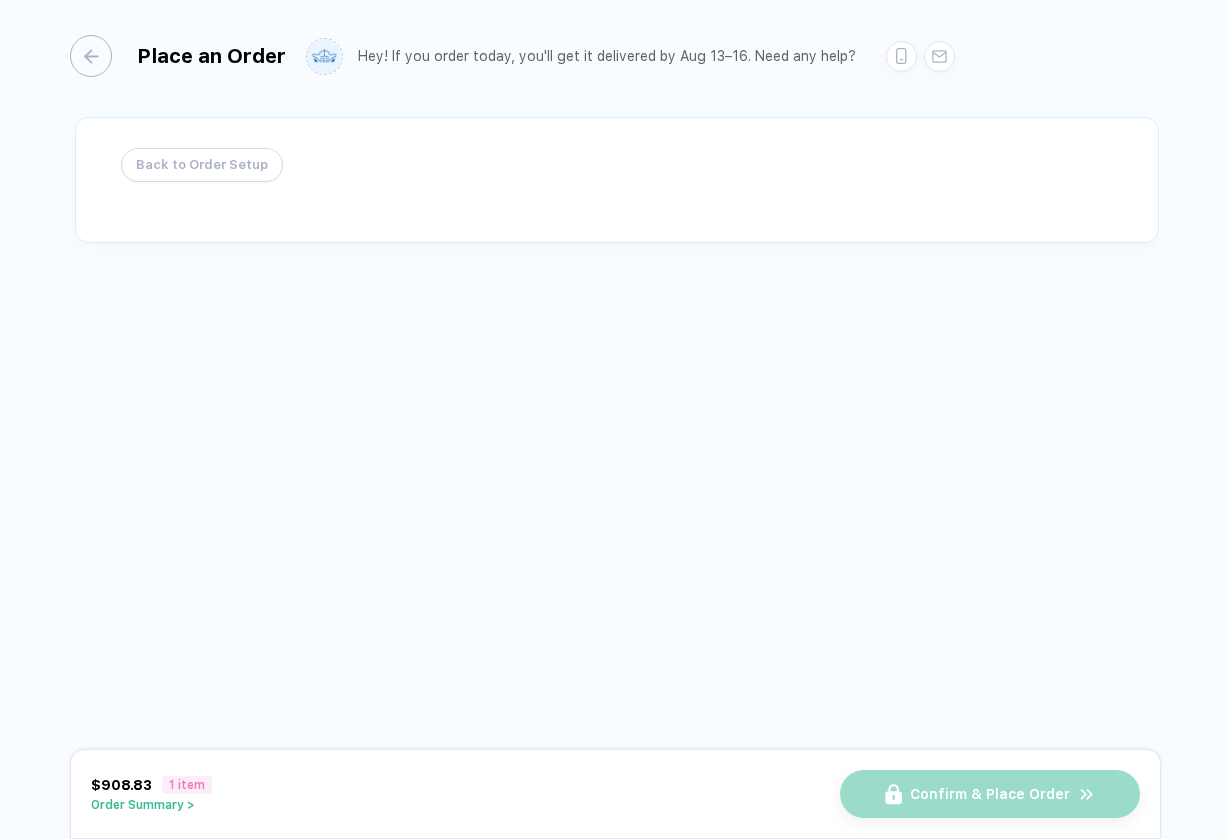scroll, scrollTop: 0, scrollLeft: 0, axis: both 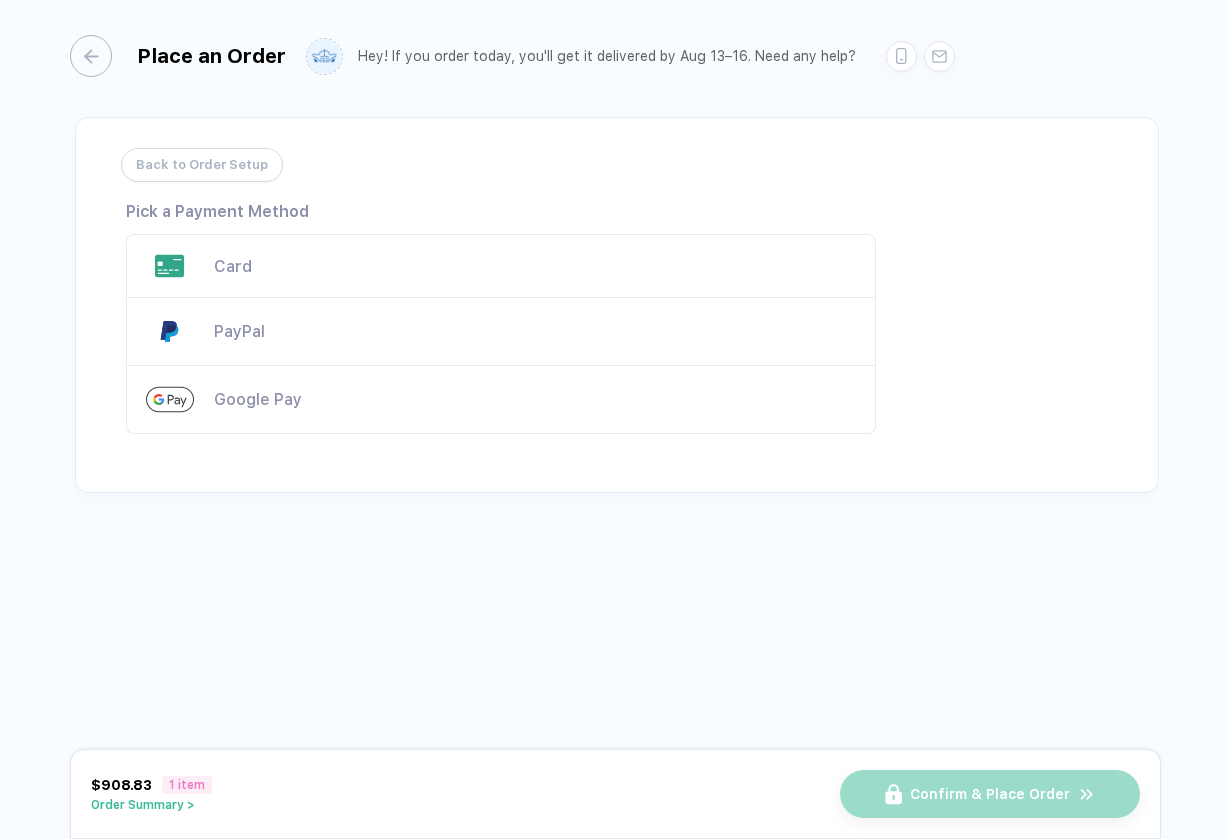 click on "Card" at bounding box center (535, 266) 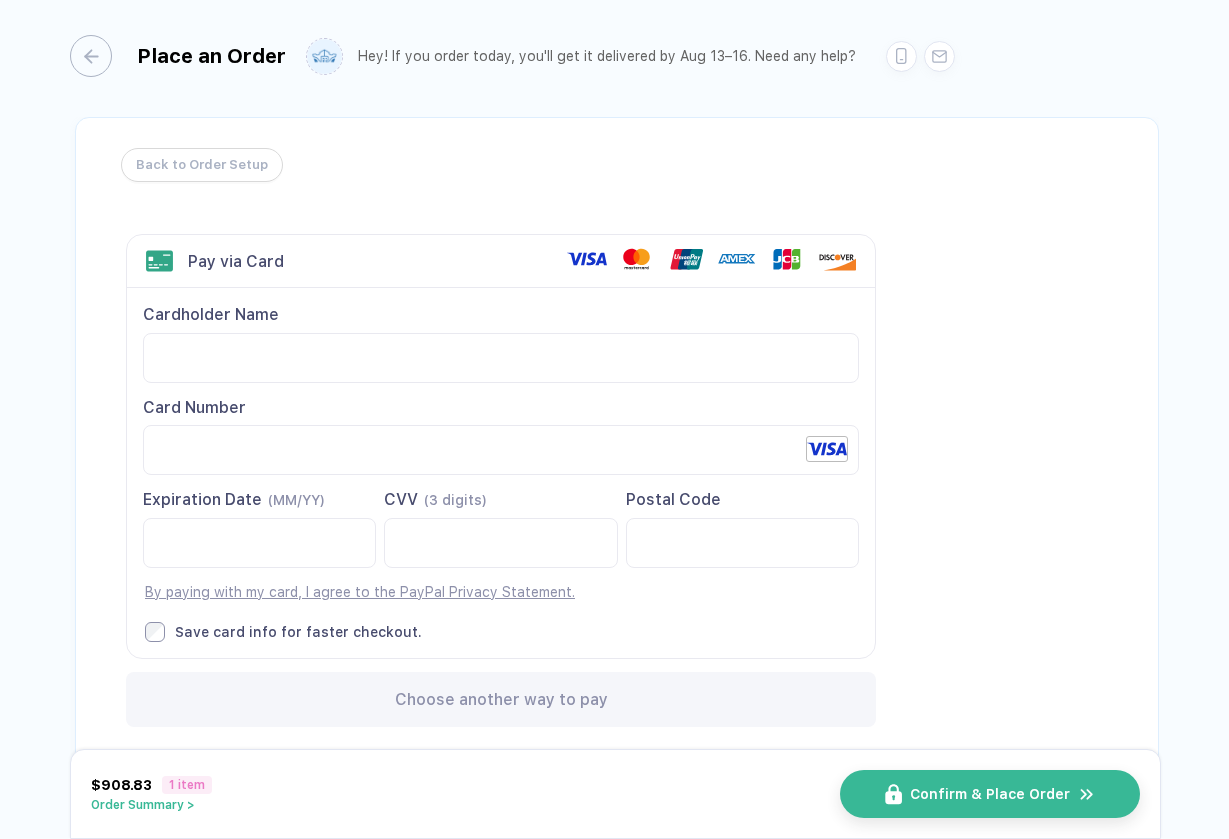scroll, scrollTop: 0, scrollLeft: 0, axis: both 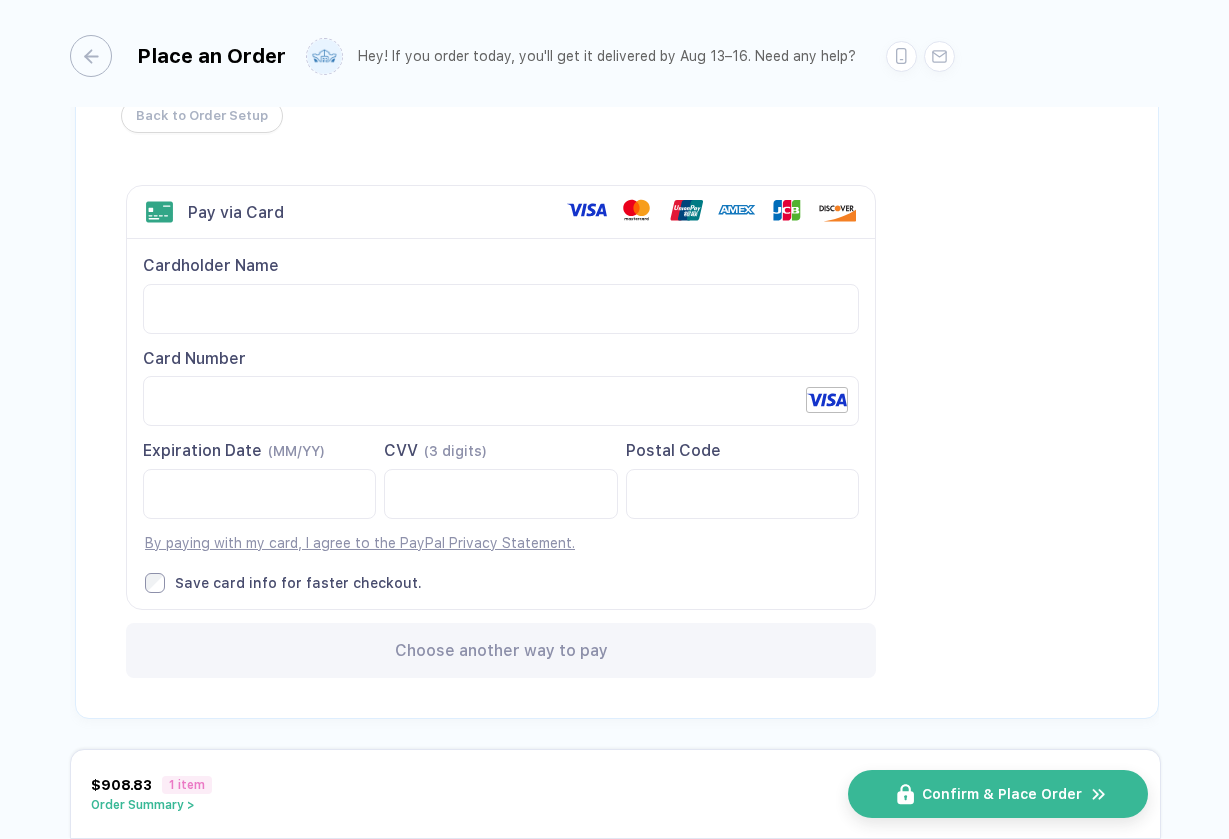 click on "Confirm & Place Order" at bounding box center (998, 794) 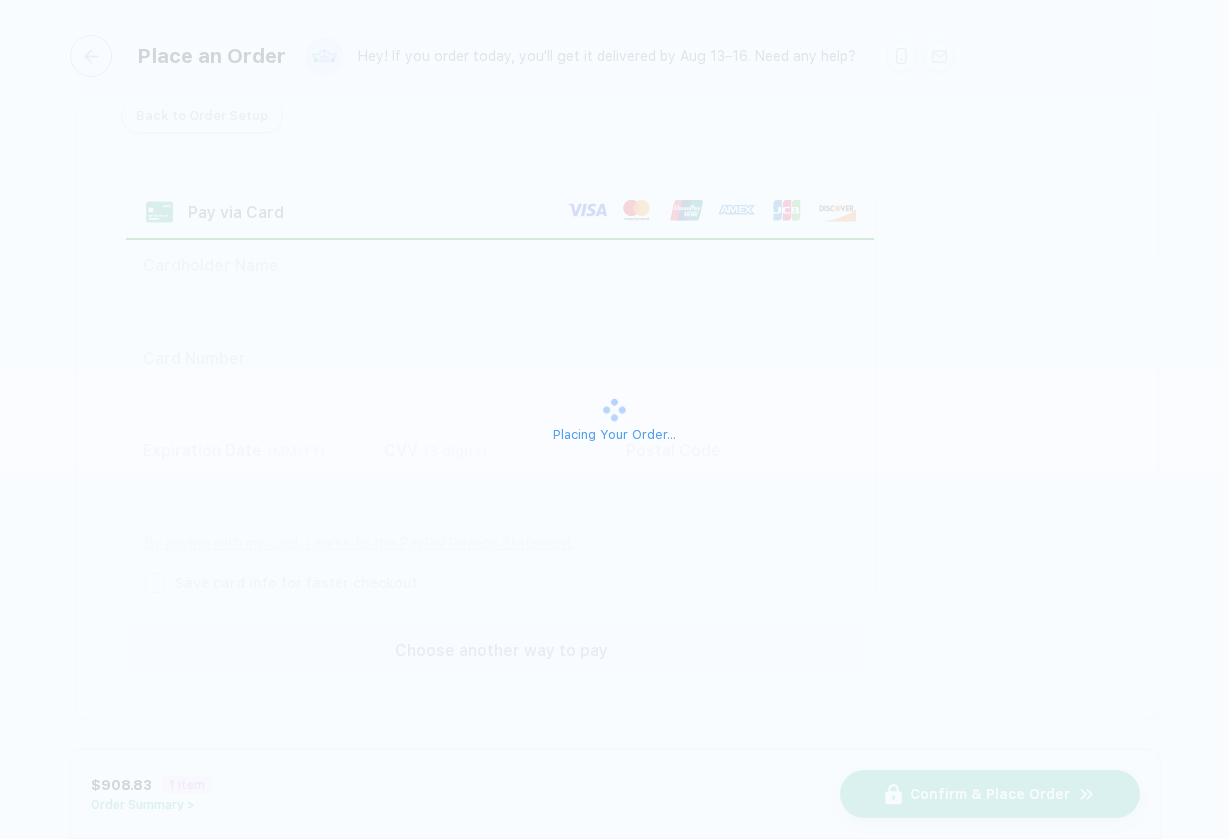 scroll, scrollTop: 0, scrollLeft: 0, axis: both 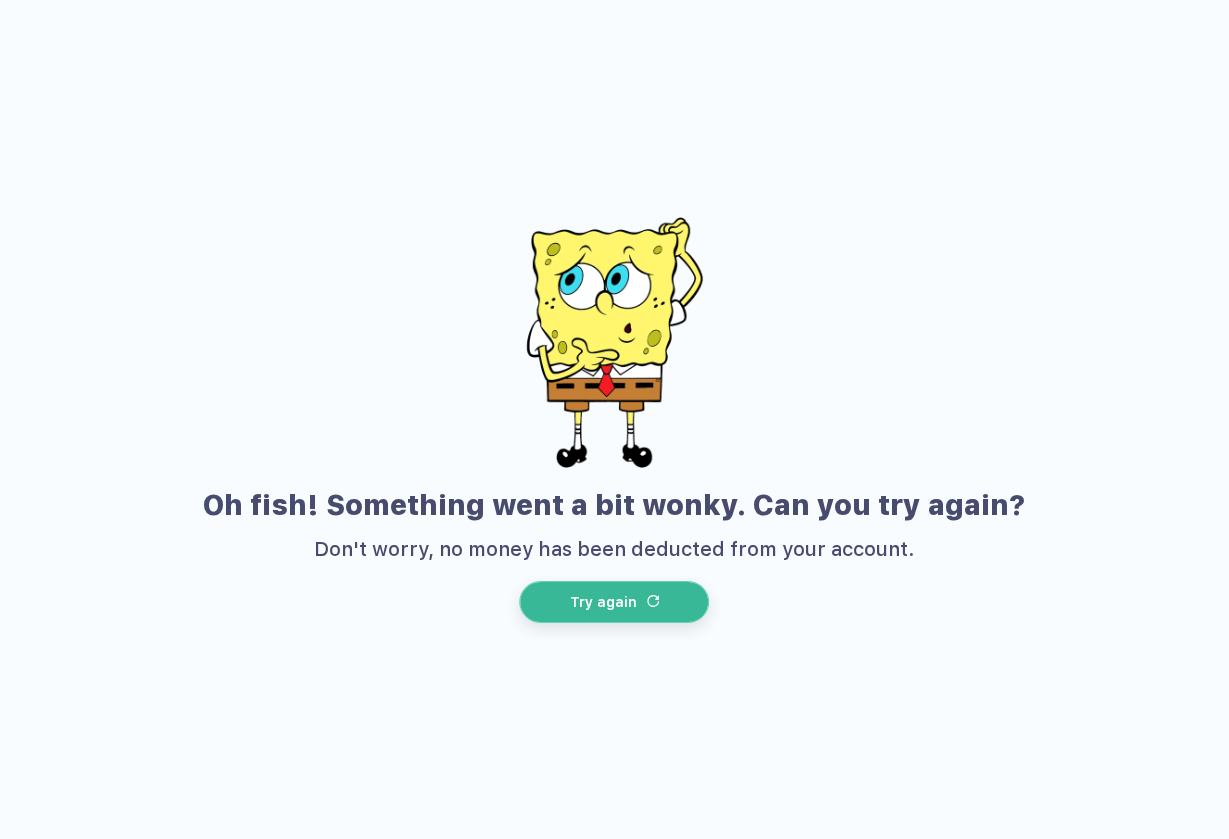 click at bounding box center [653, 601] 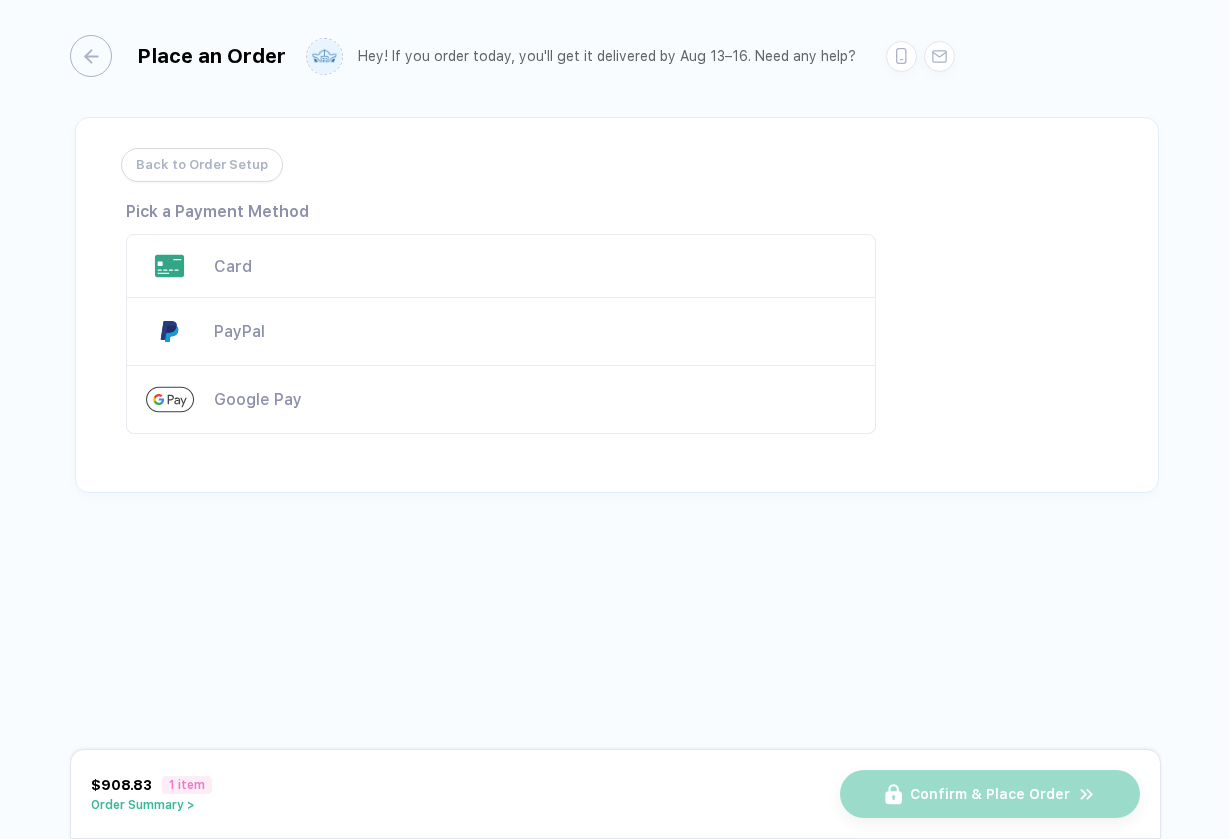 click on "Card" at bounding box center [535, 266] 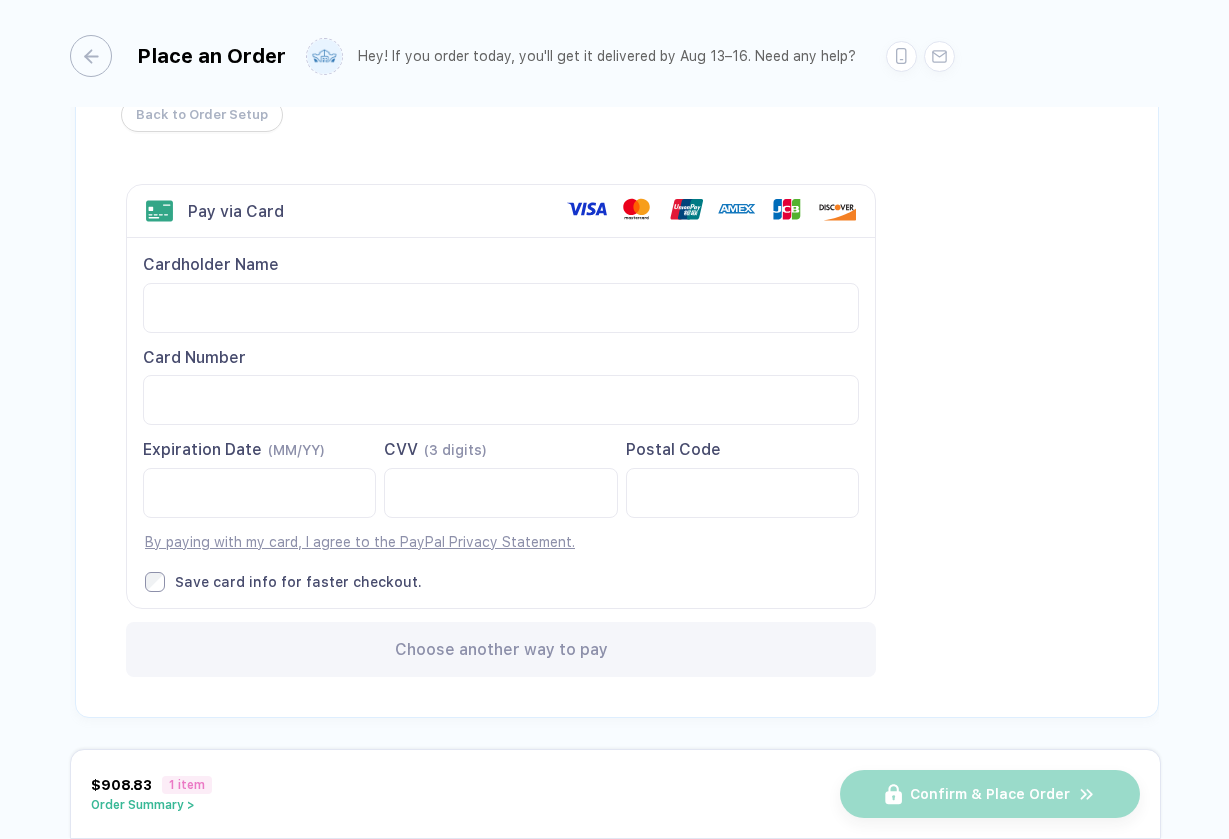 scroll, scrollTop: 49, scrollLeft: 0, axis: vertical 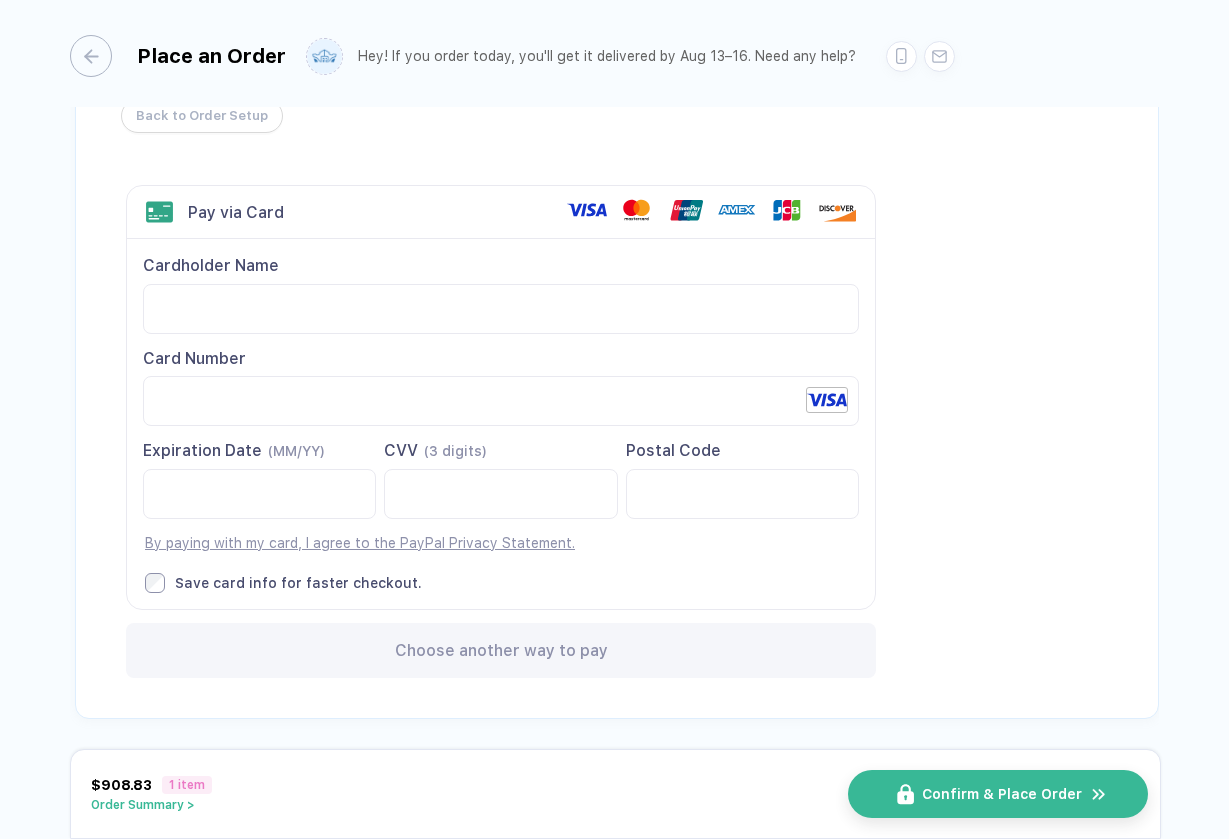 click on "Confirm & Place Order" at bounding box center [998, 794] 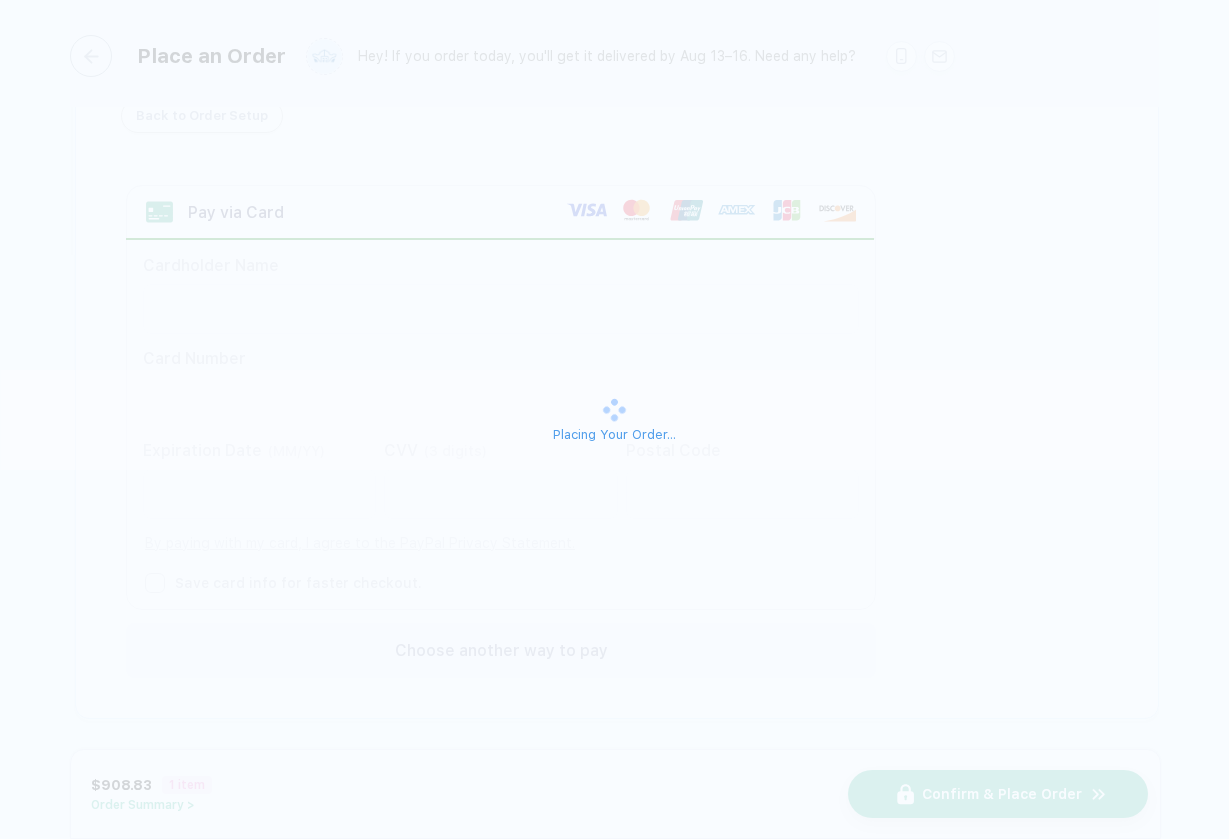 scroll, scrollTop: 0, scrollLeft: 0, axis: both 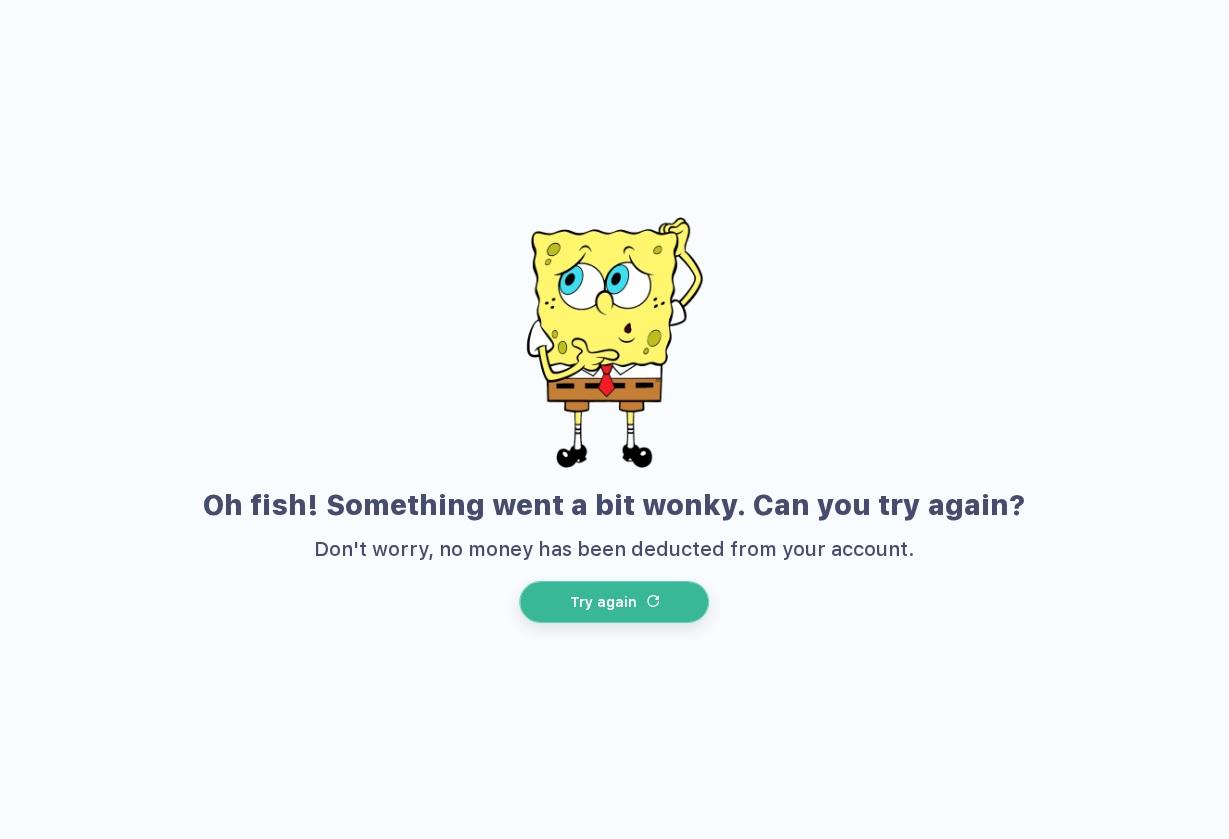 click on "Try again" at bounding box center [614, 602] 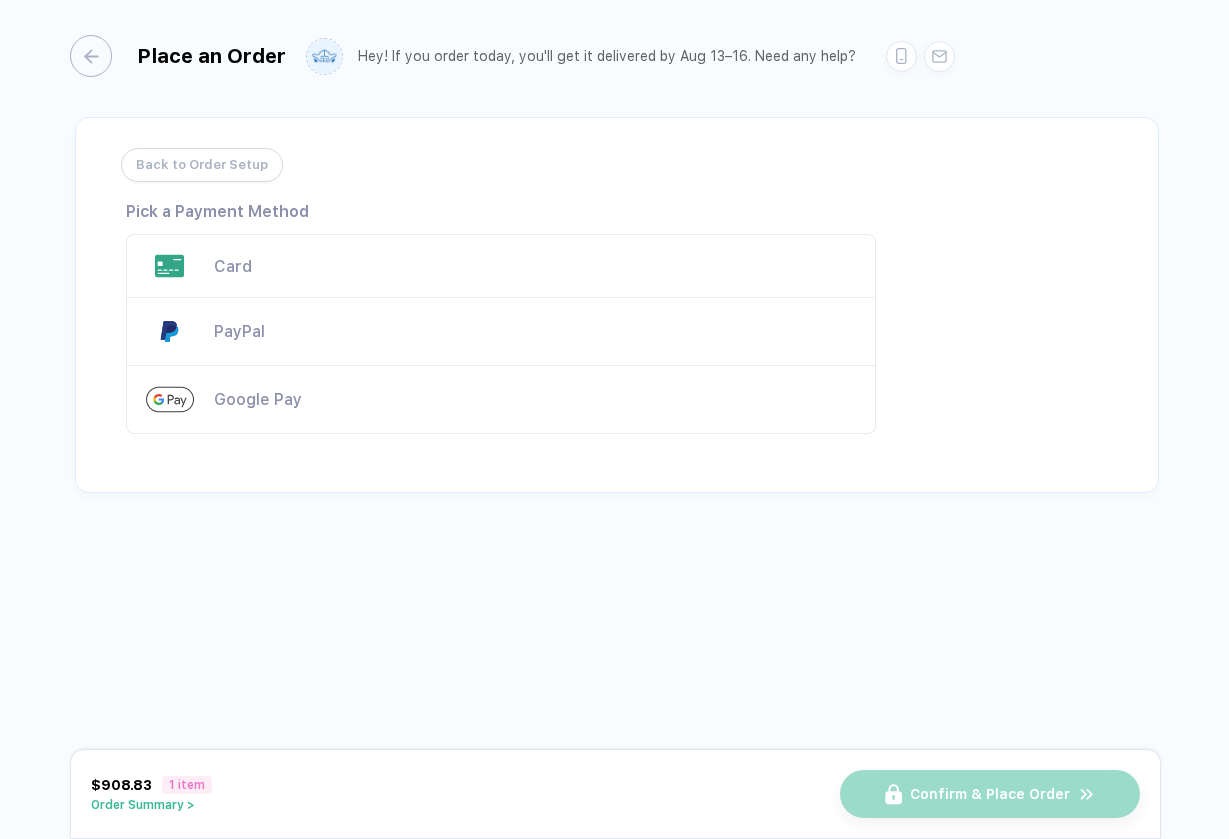 click on "Card" at bounding box center (535, 266) 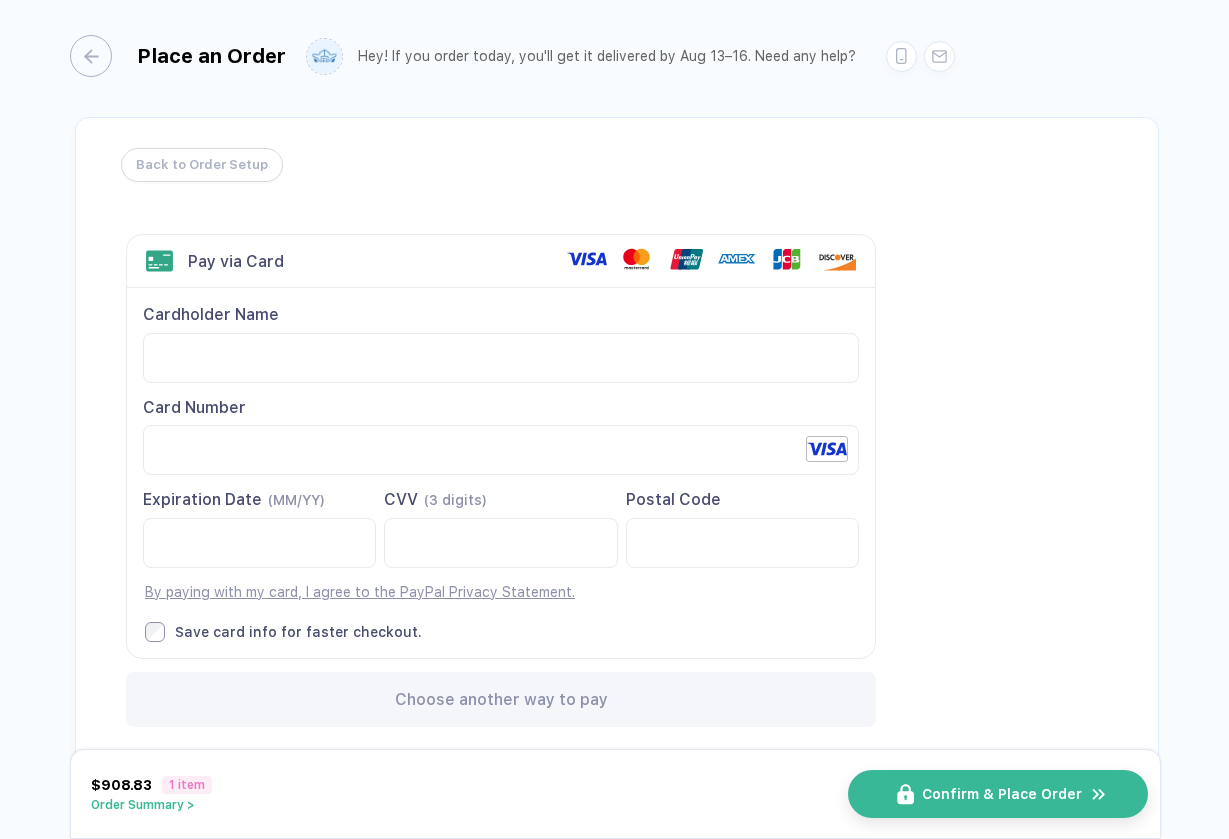 click on "Confirm & Place Order" at bounding box center [1002, 794] 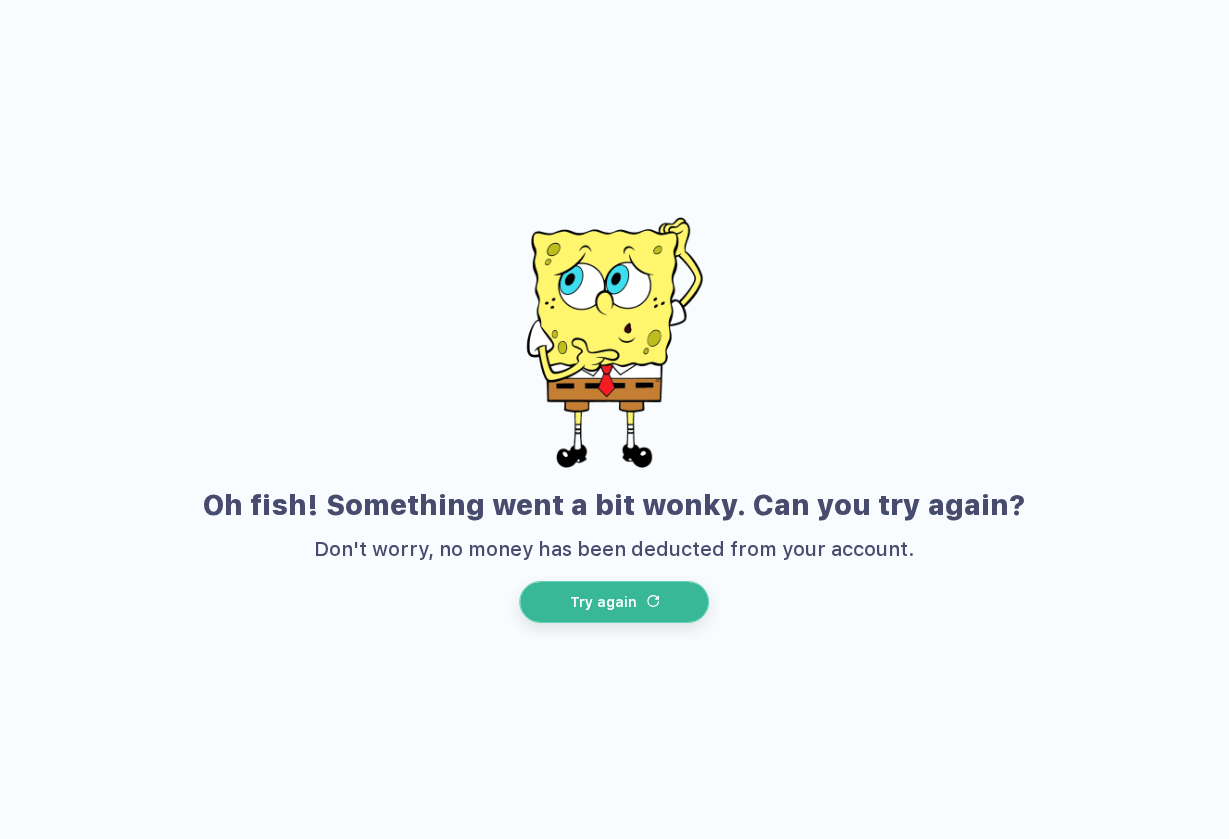 click at bounding box center (653, 601) 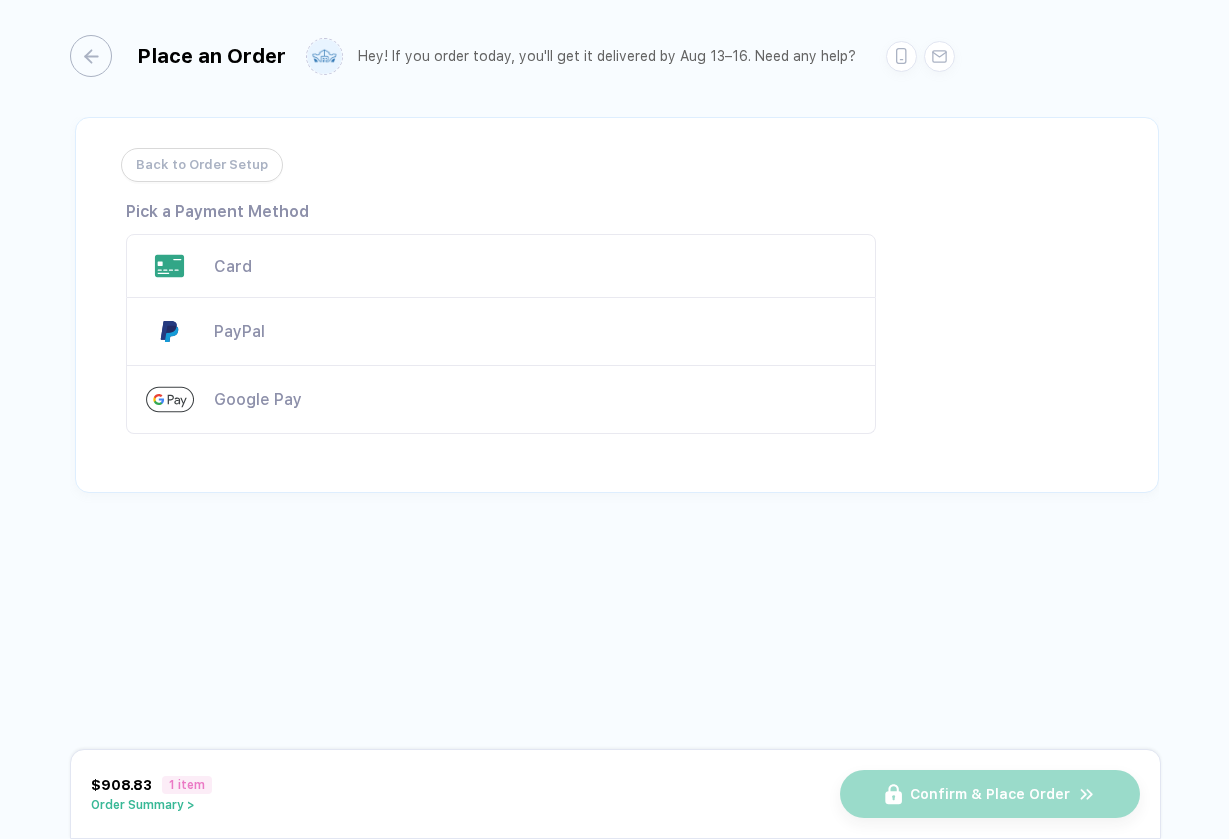 scroll, scrollTop: 0, scrollLeft: 0, axis: both 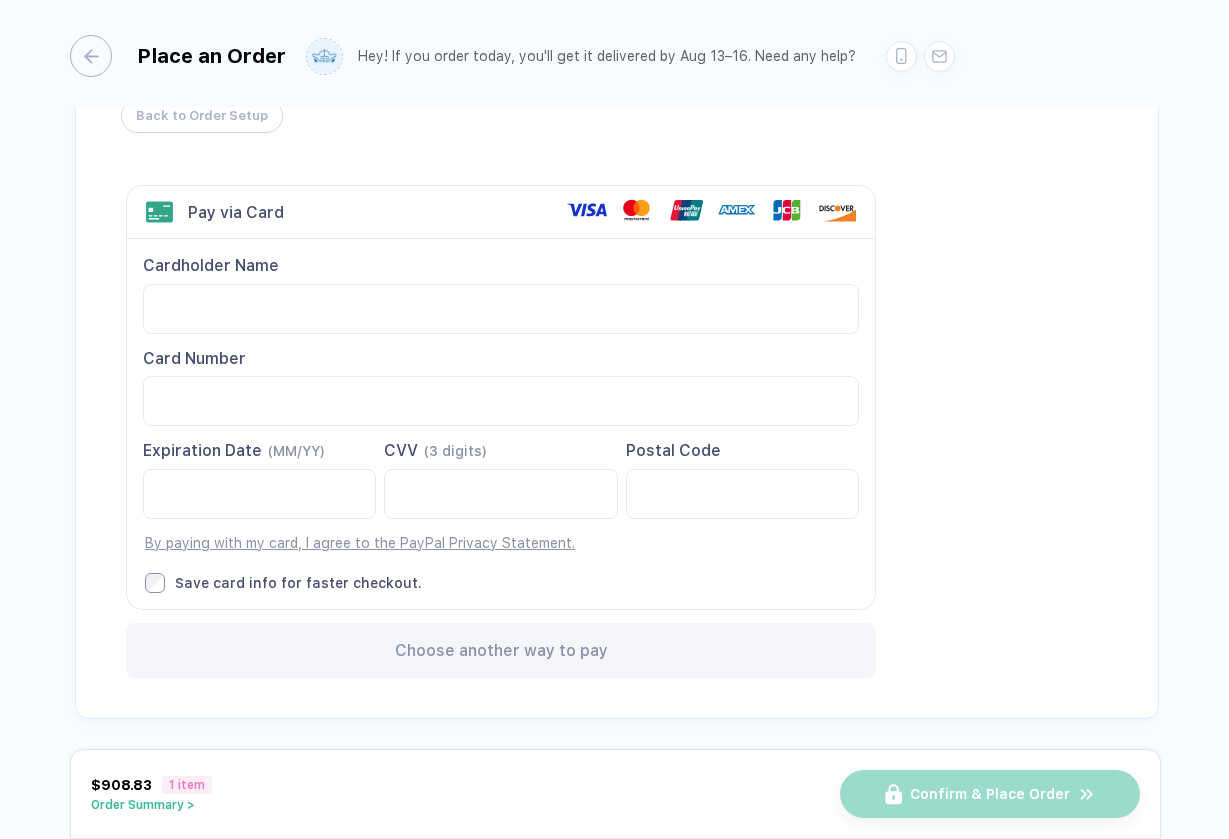 click on "Cardholder Name
Card Number
Expiration Date
(MM/YY)" at bounding box center [501, 423] 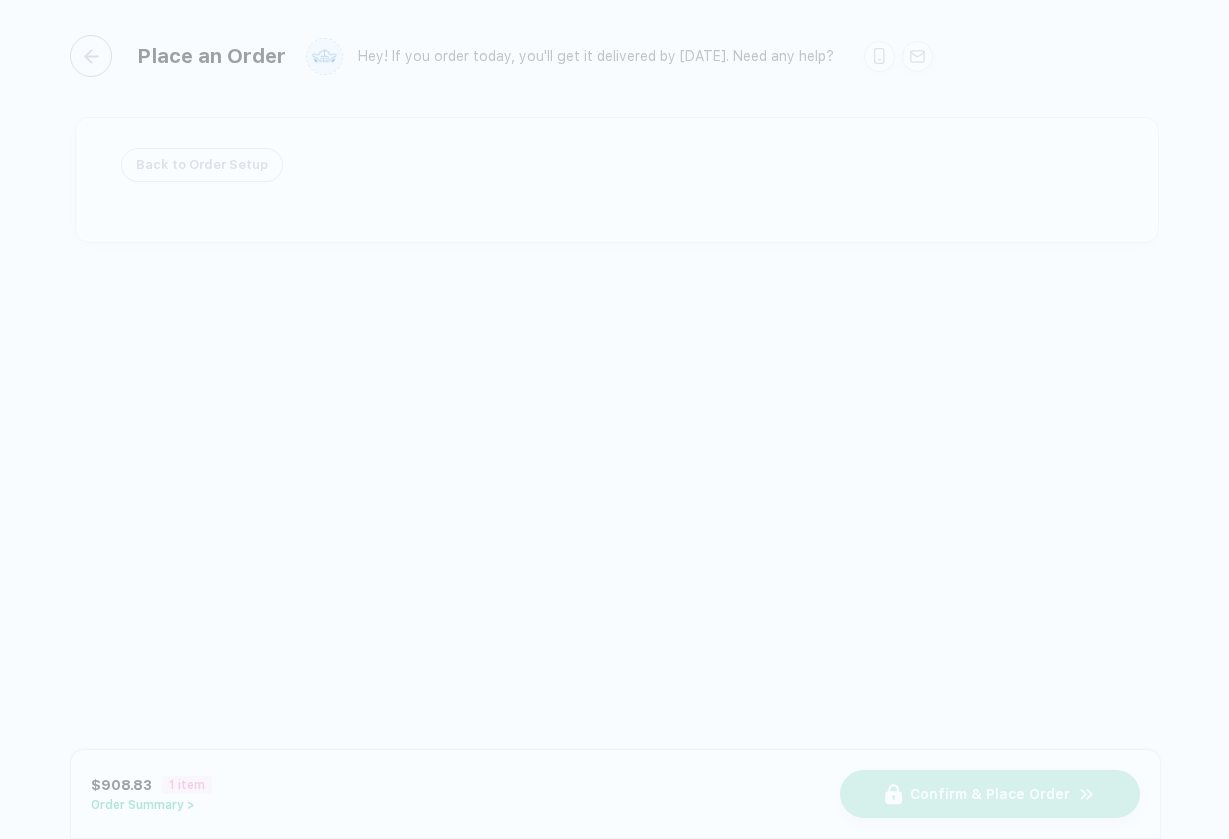 scroll, scrollTop: 0, scrollLeft: 0, axis: both 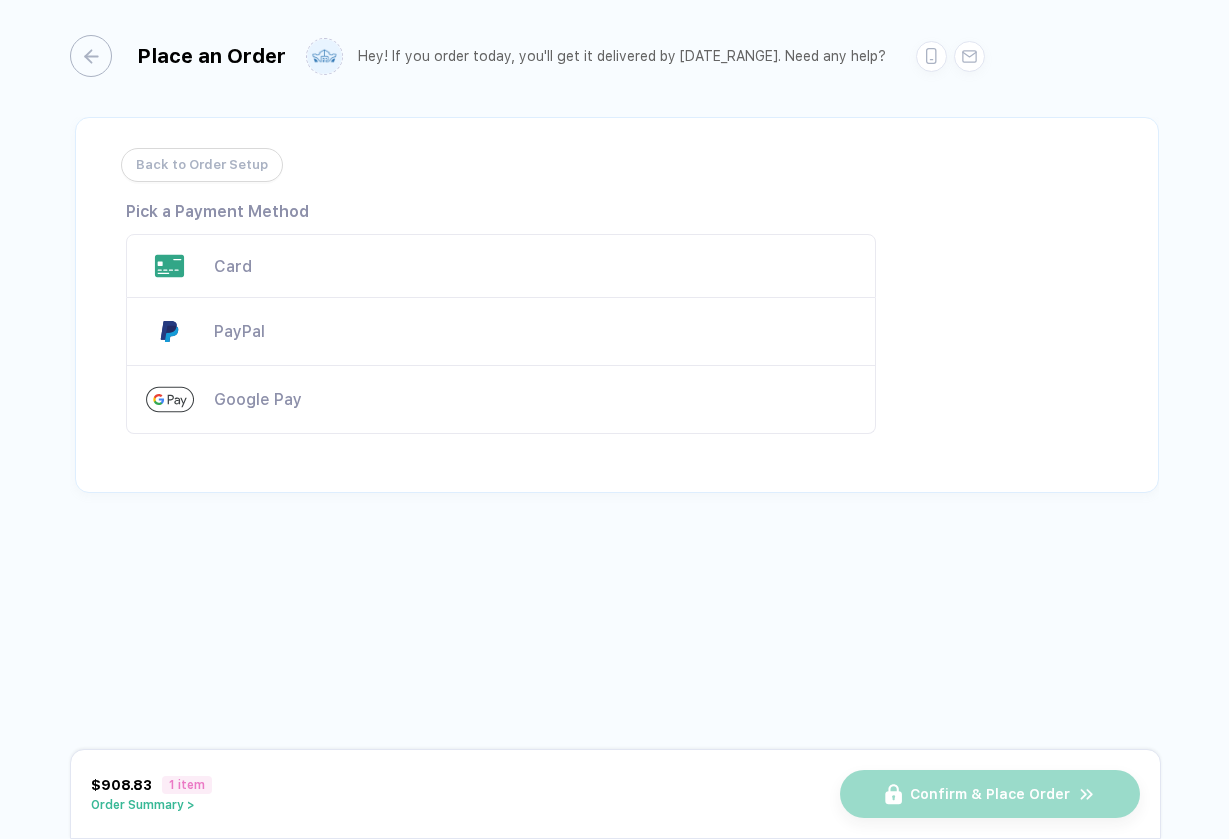 click on "Card" at bounding box center (535, 266) 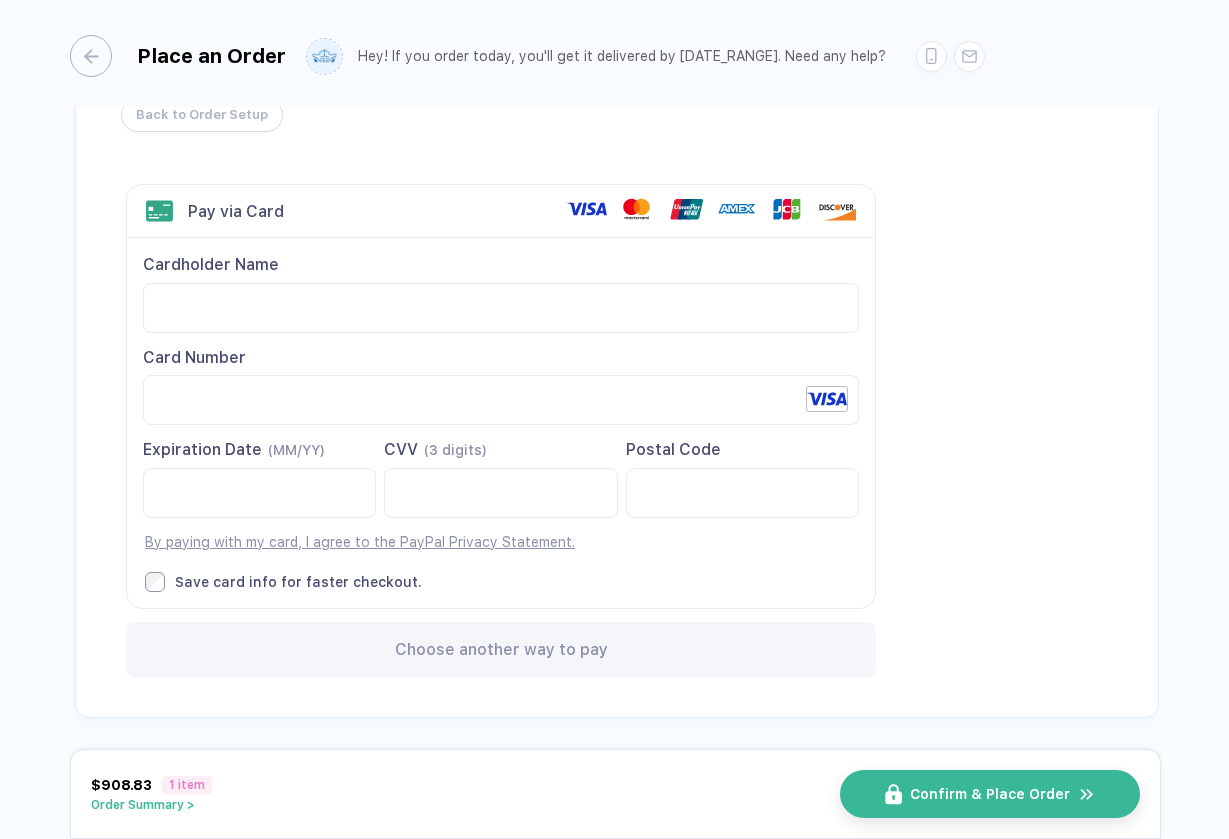 scroll, scrollTop: 49, scrollLeft: 0, axis: vertical 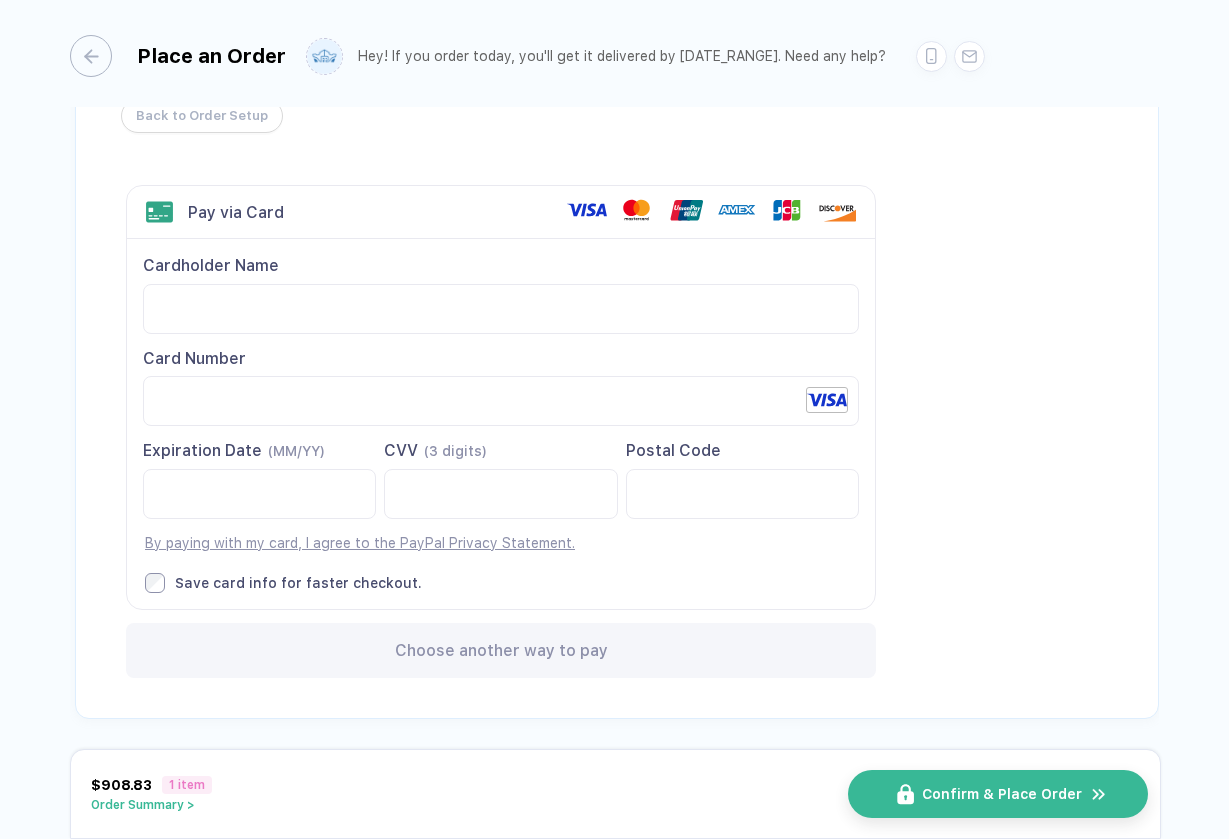 click on "Confirm & Place Order" at bounding box center [998, 794] 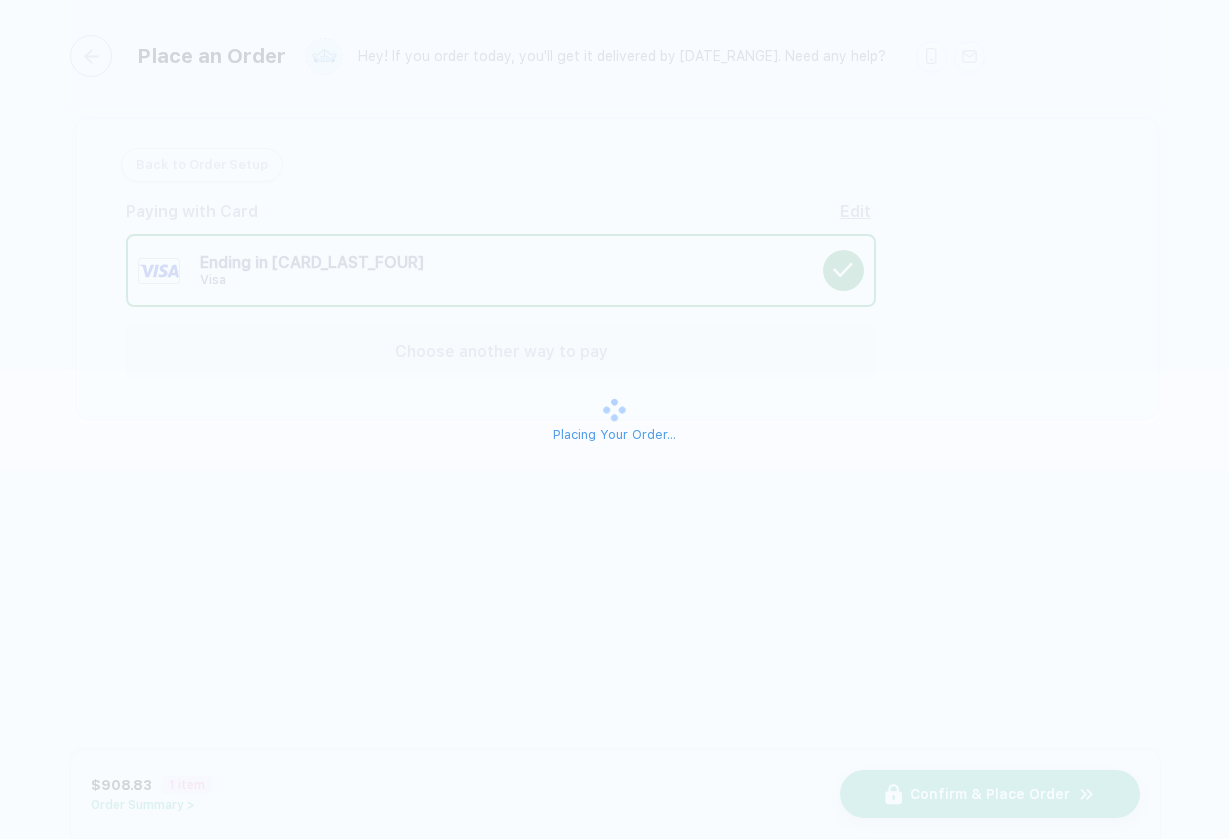scroll, scrollTop: 0, scrollLeft: 0, axis: both 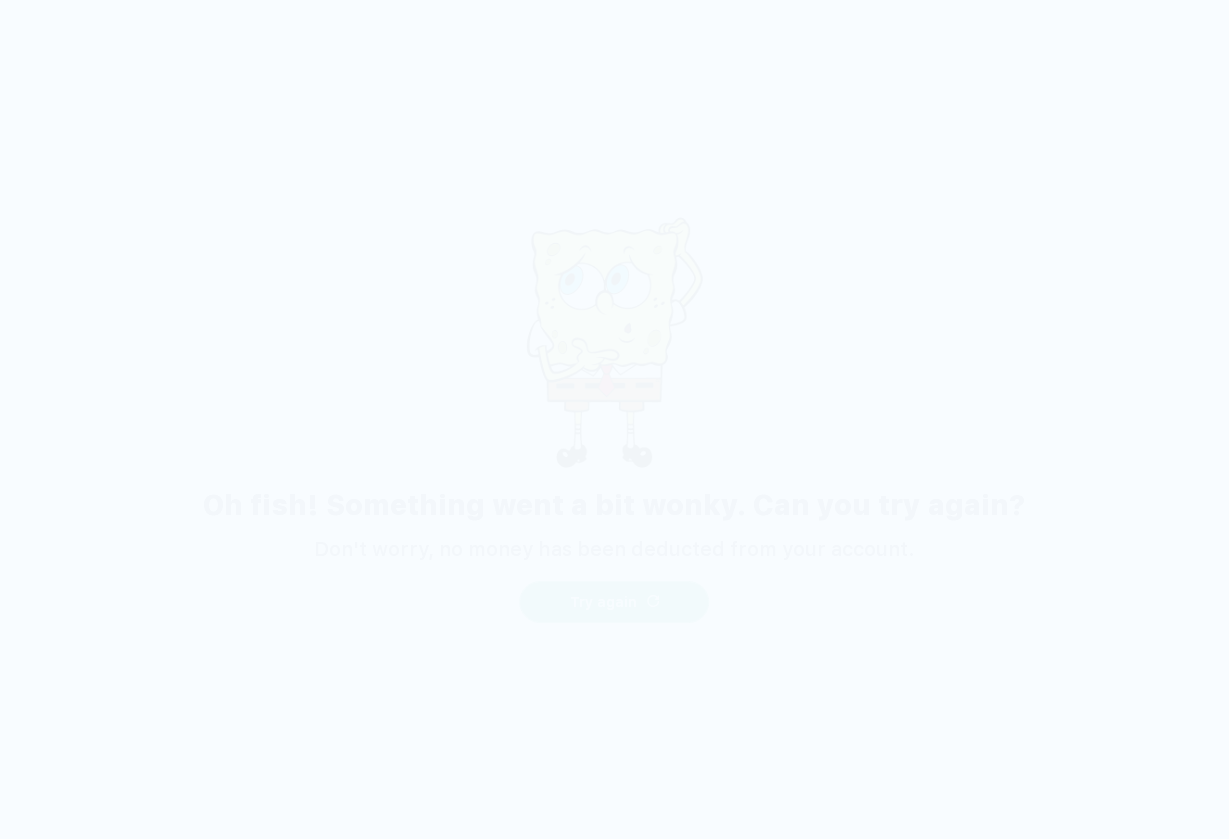 click on "Try again" at bounding box center [603, 602] 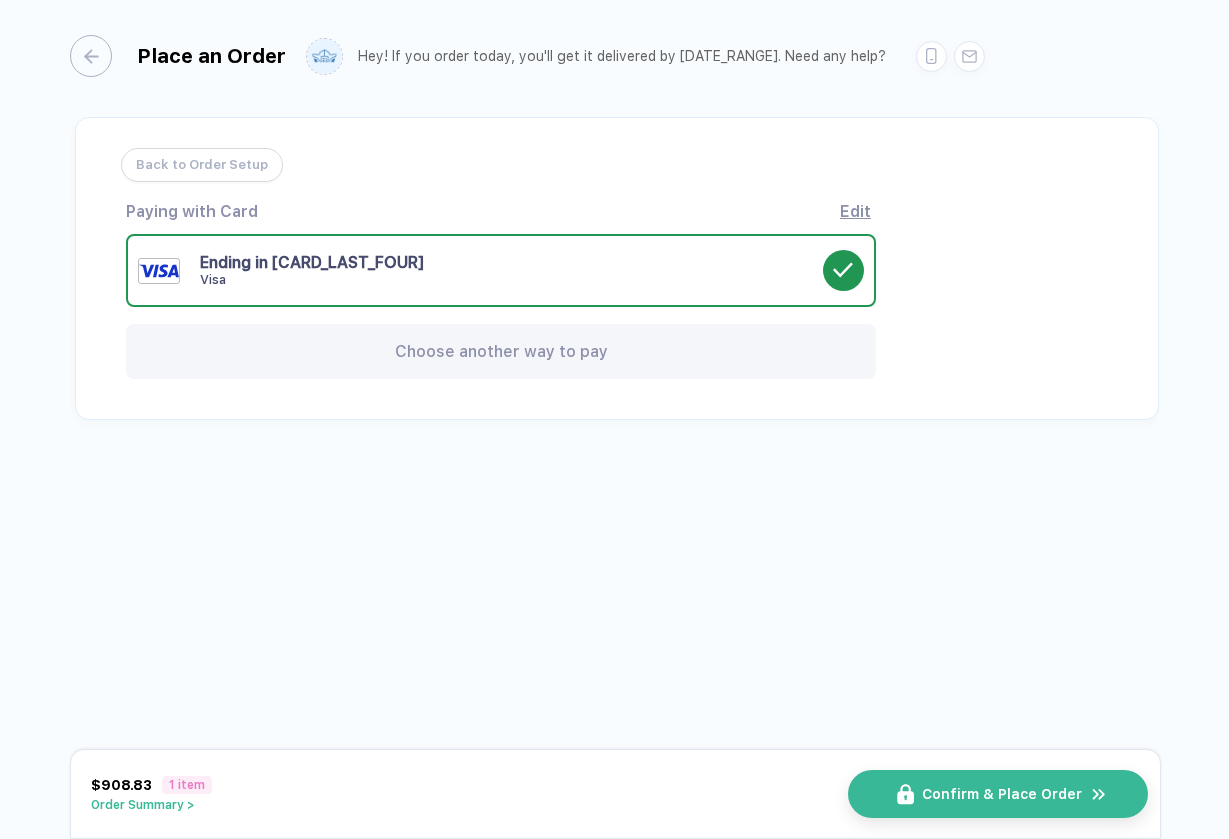 click on "Confirm & Place Order" at bounding box center (998, 794) 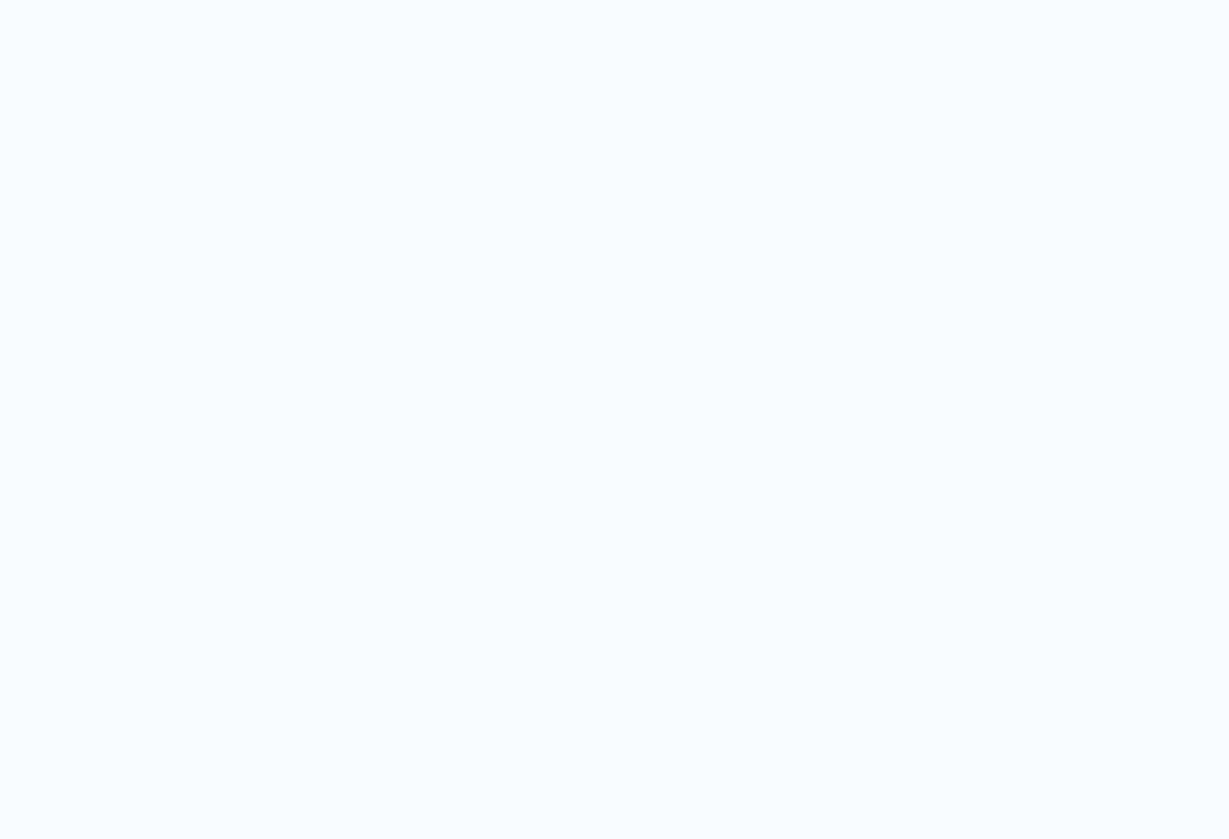 click on "Try again" at bounding box center [603, 602] 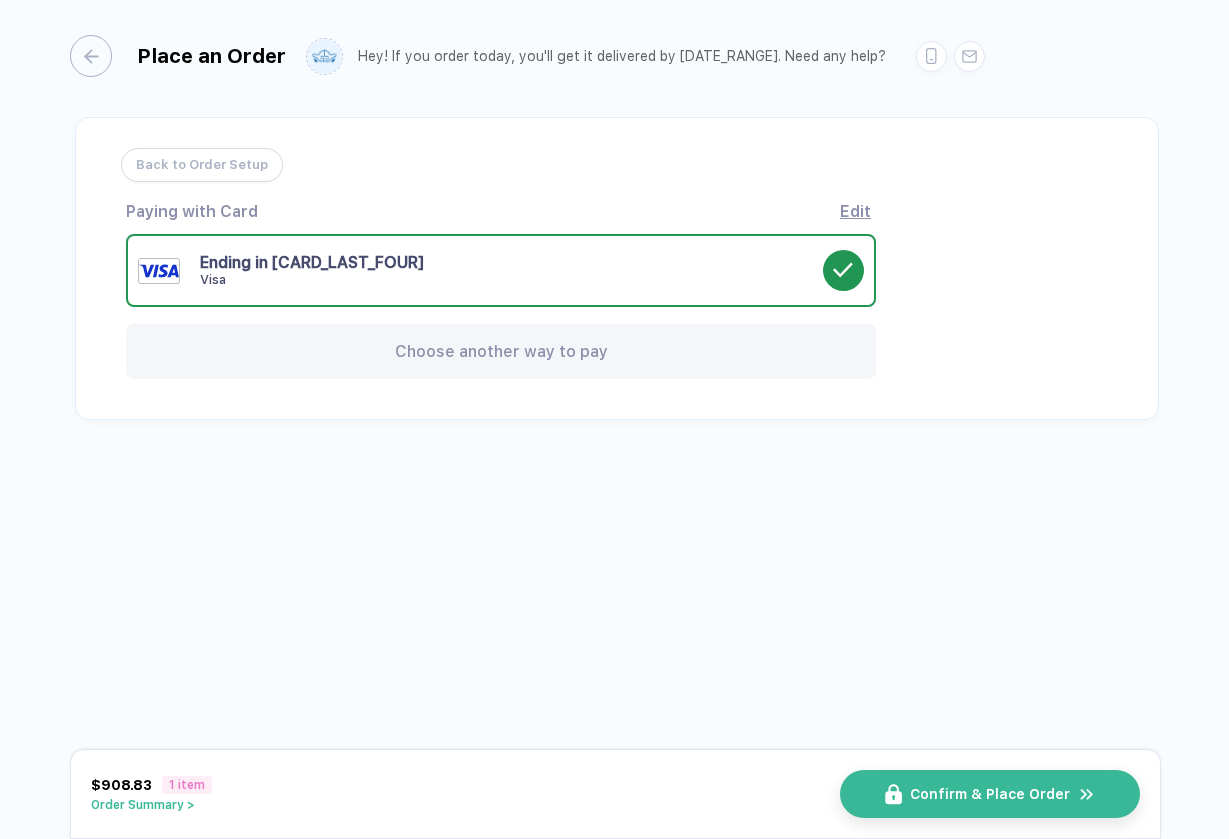 scroll, scrollTop: 0, scrollLeft: 0, axis: both 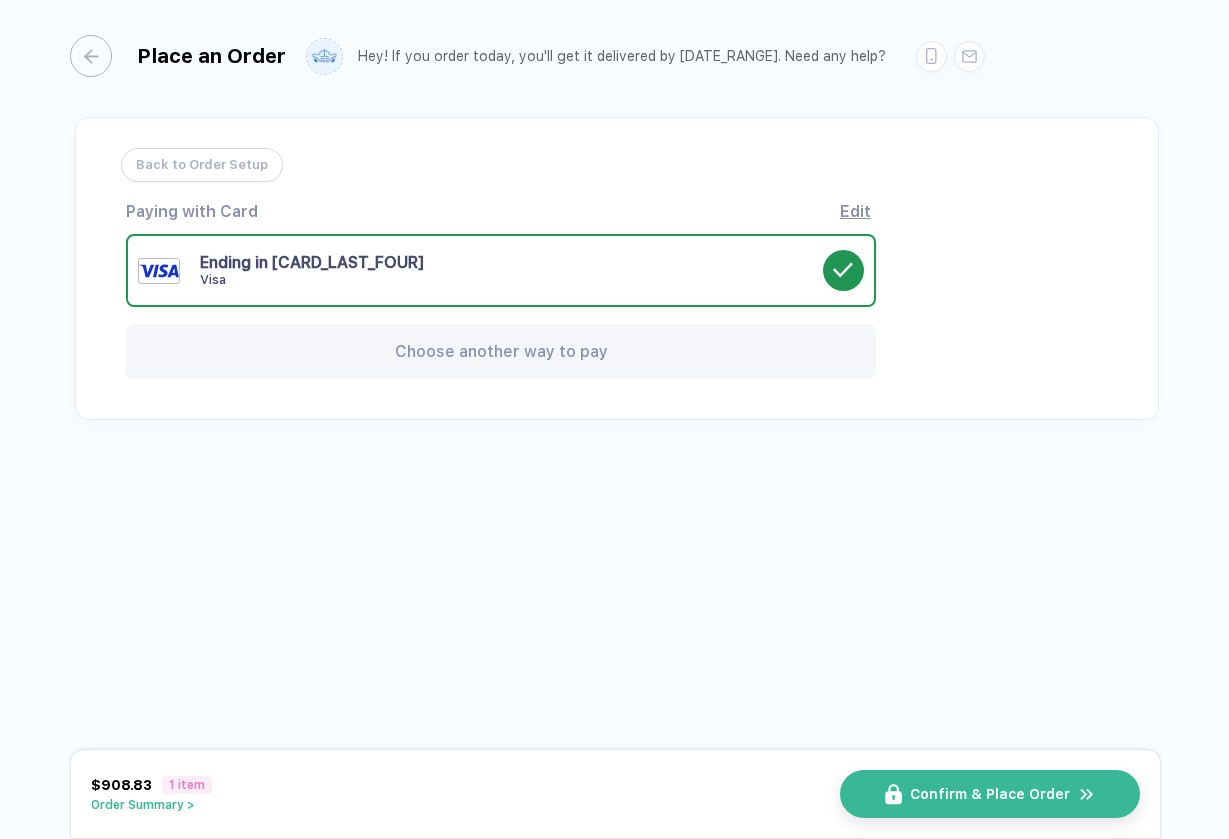 click on "Ending in 2312 Visa" at bounding box center [511, 270] 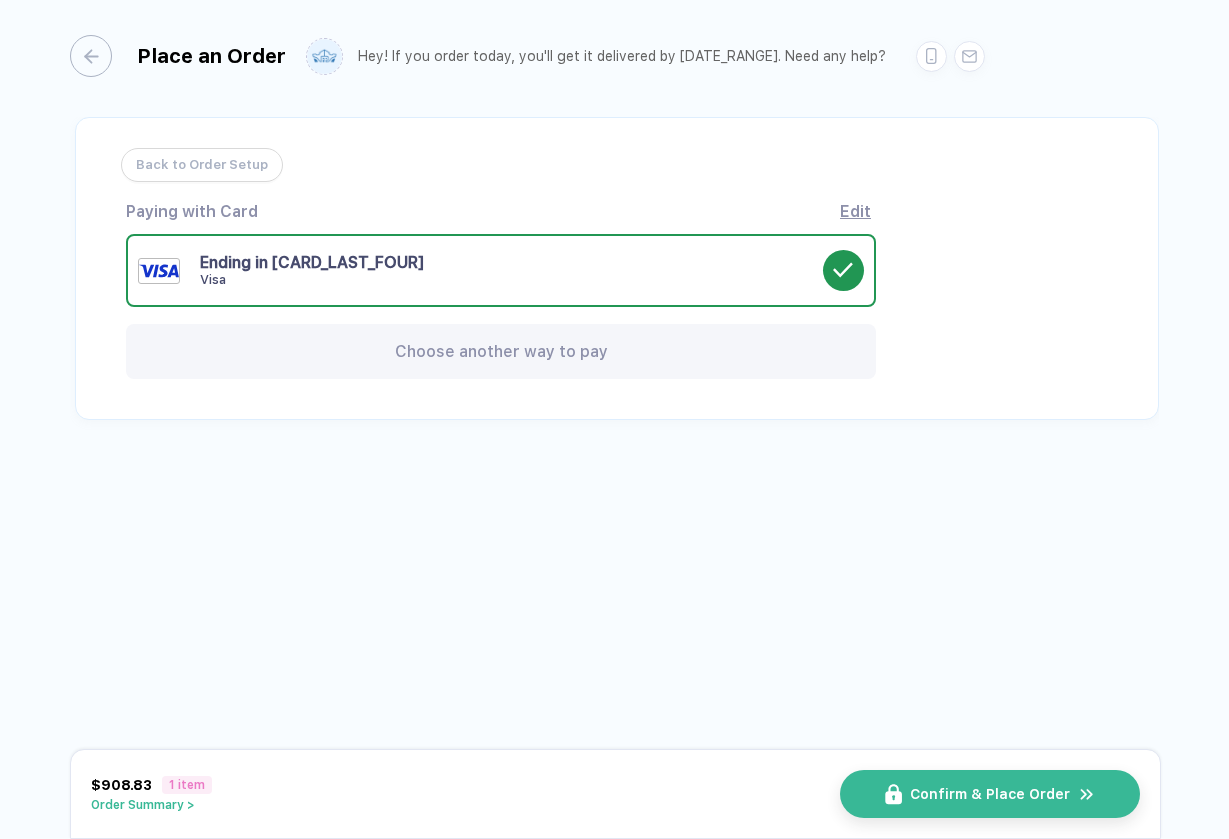 click on "Edit" at bounding box center (855, 211) 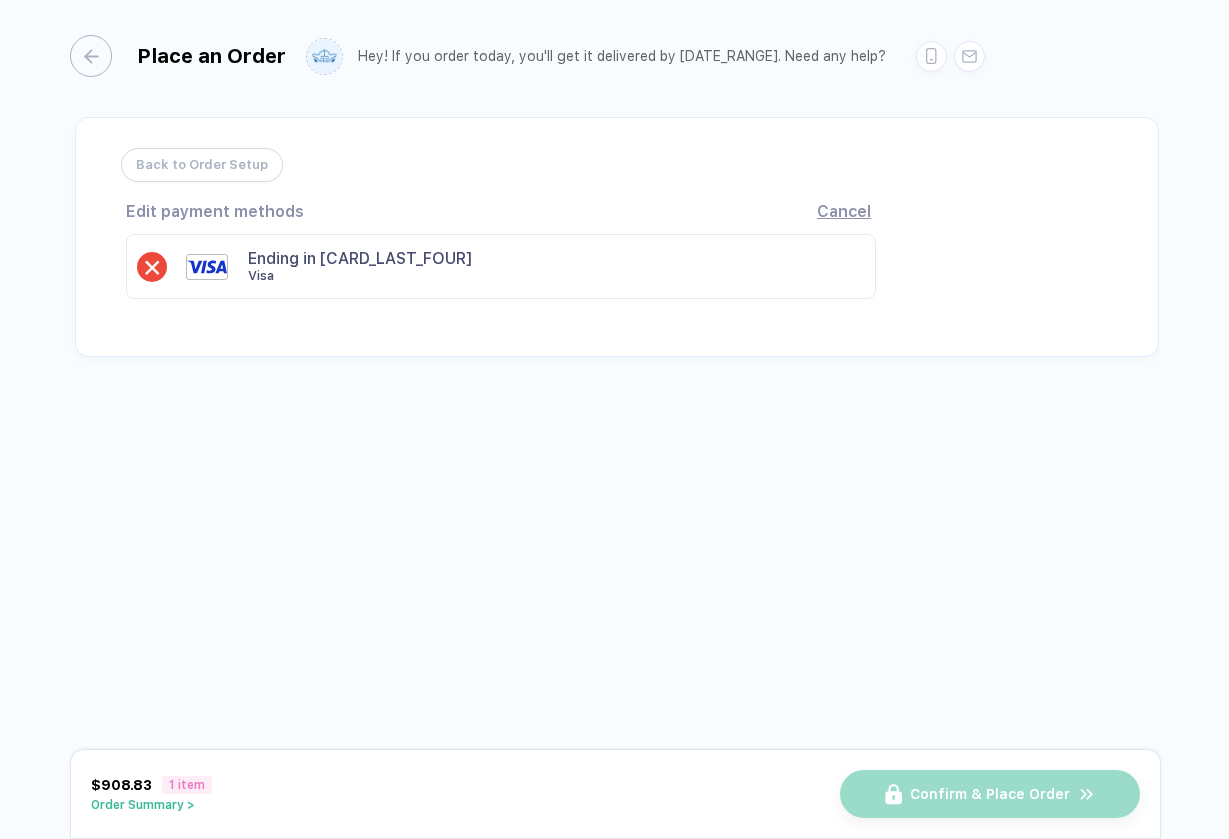 click on "Ending in 2312 Visa" at bounding box center [536, 266] 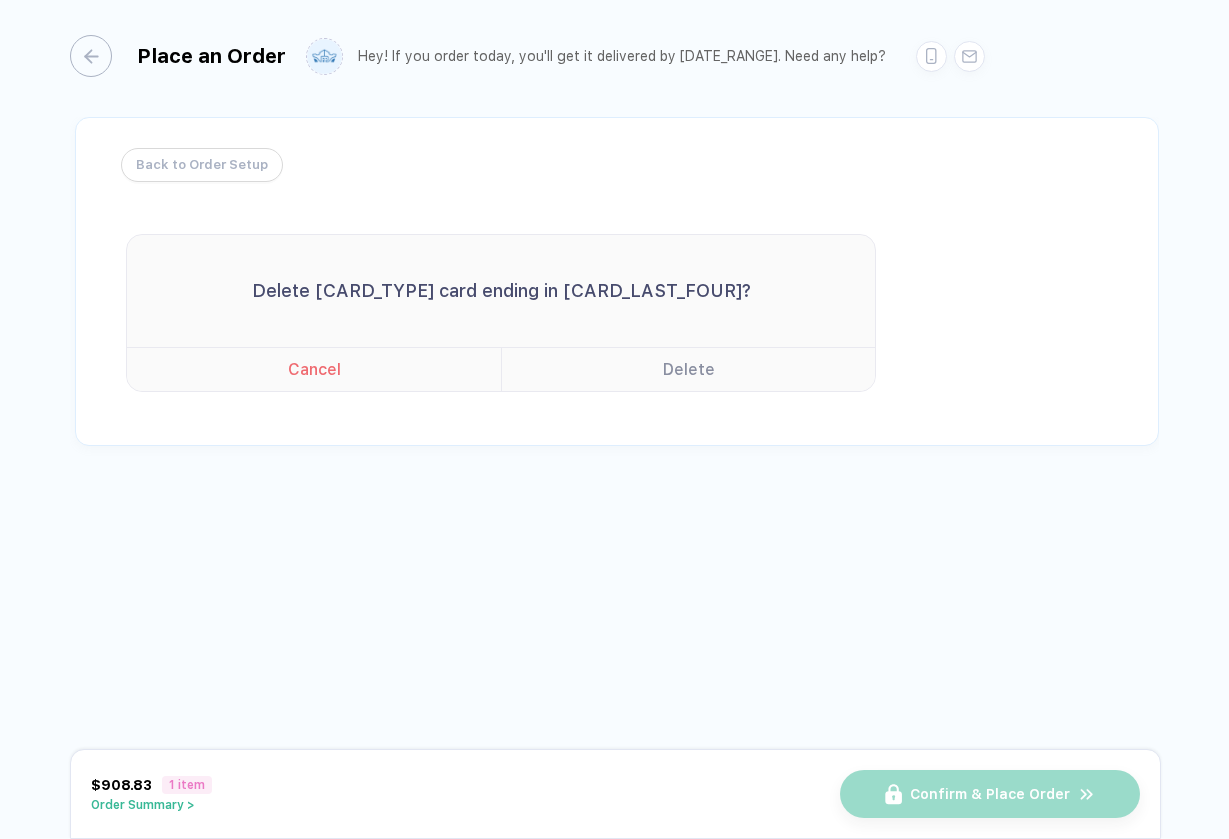click on "Delete" at bounding box center (688, 369) 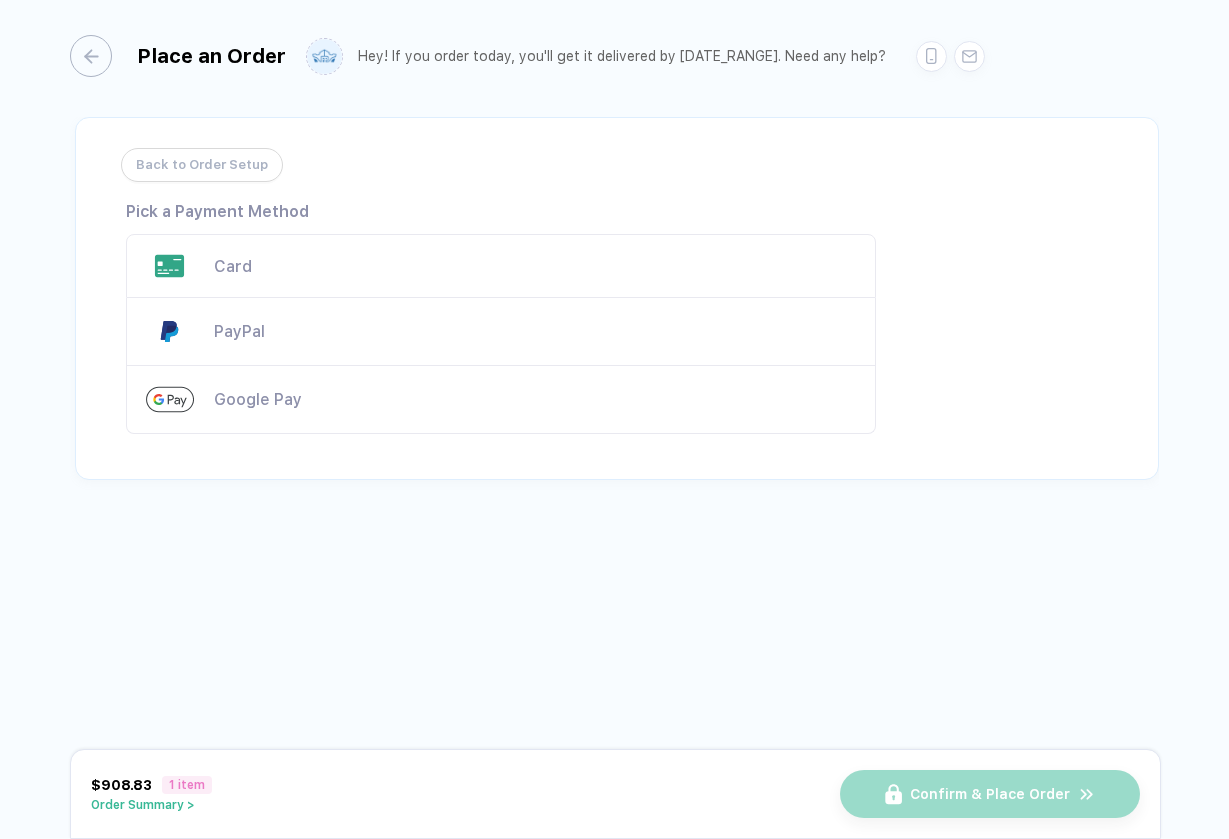 click on "Card" at bounding box center (501, 266) 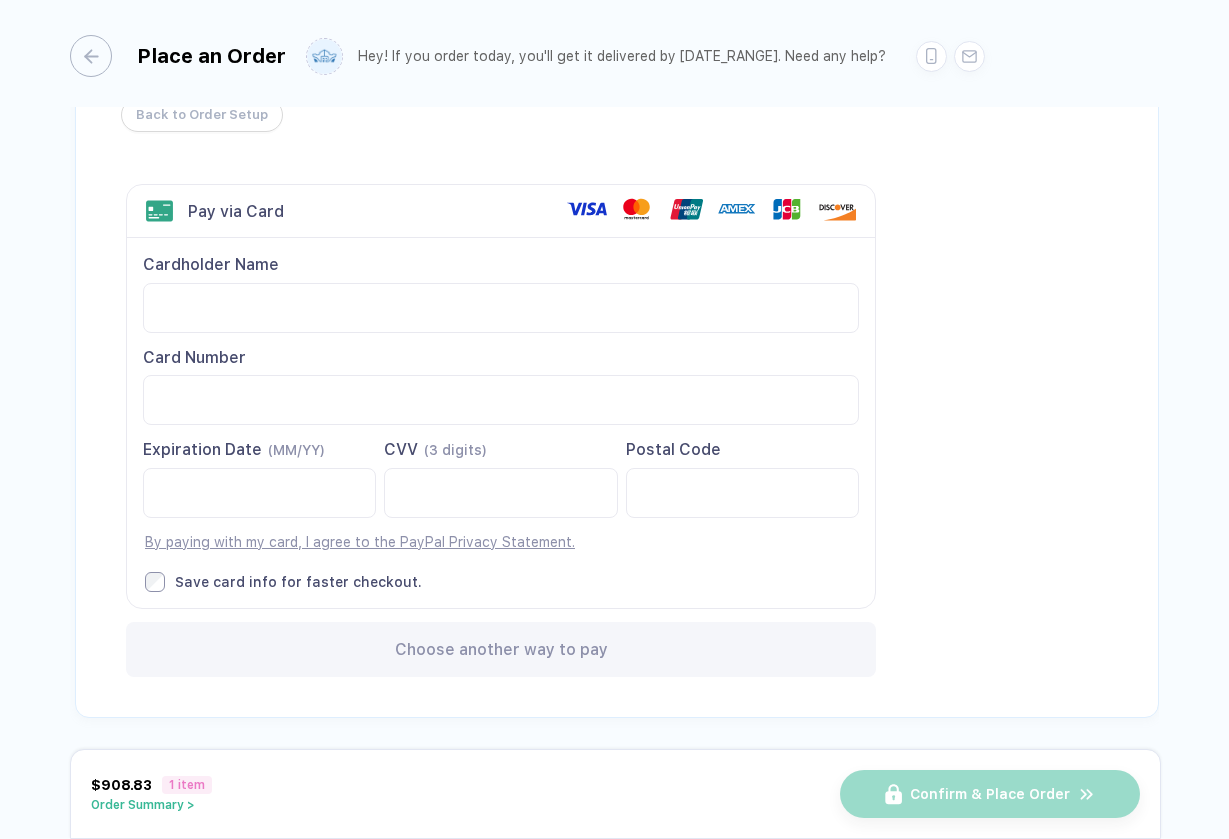 scroll, scrollTop: 49, scrollLeft: 0, axis: vertical 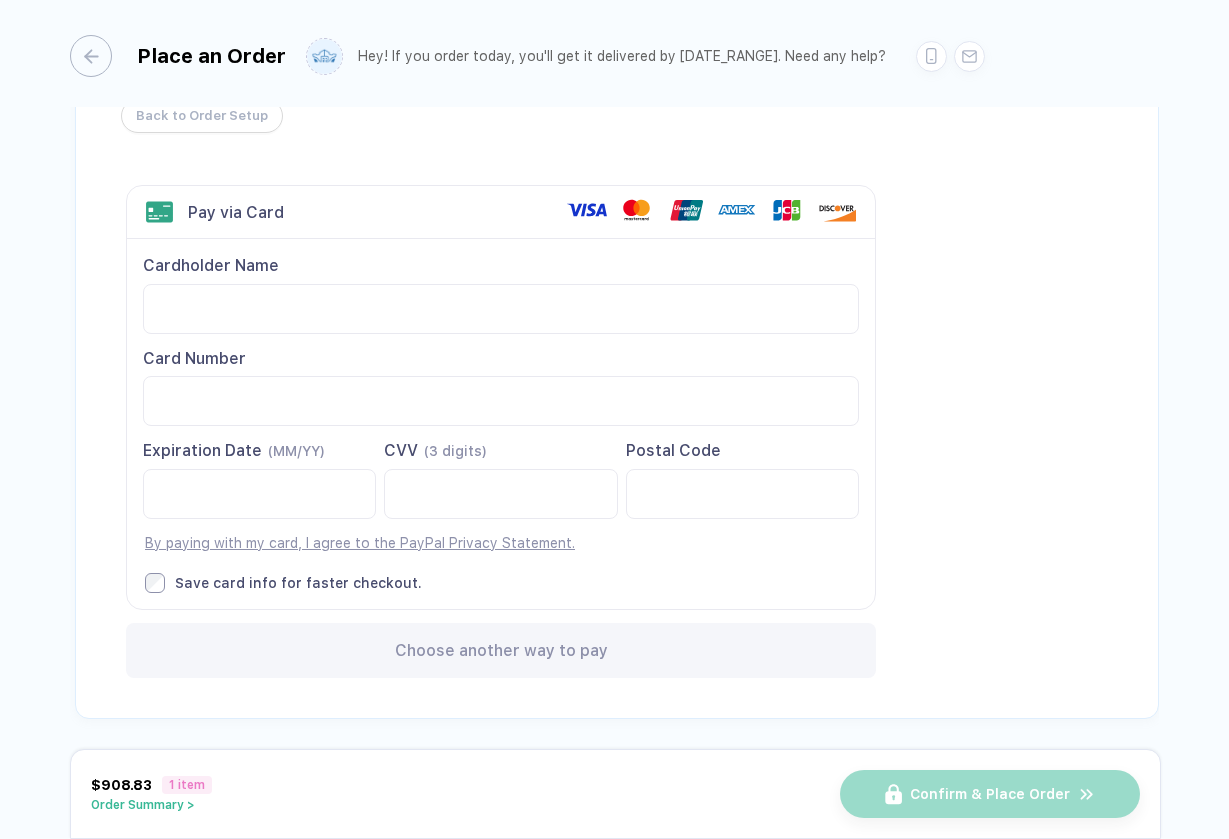 drag, startPoint x: 514, startPoint y: 629, endPoint x: 675, endPoint y: 12, distance: 637.6598 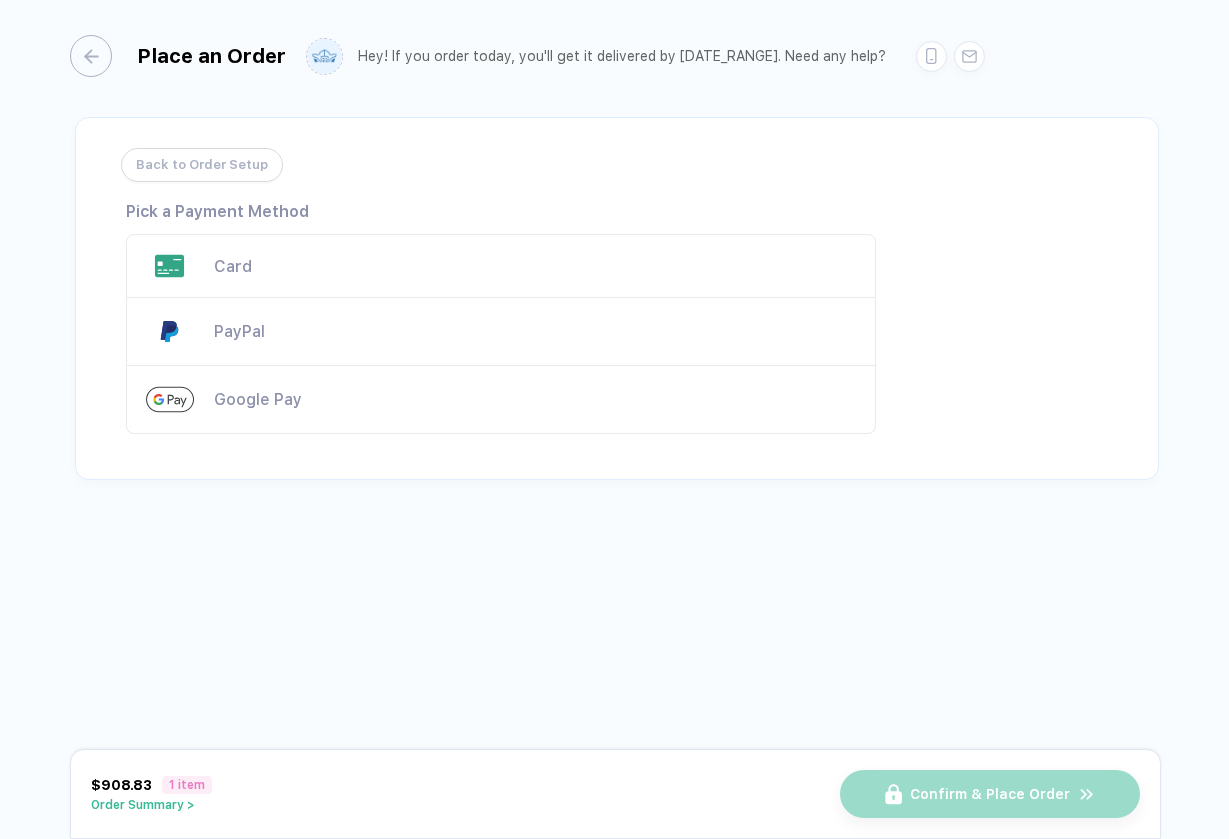 scroll, scrollTop: 0, scrollLeft: 0, axis: both 